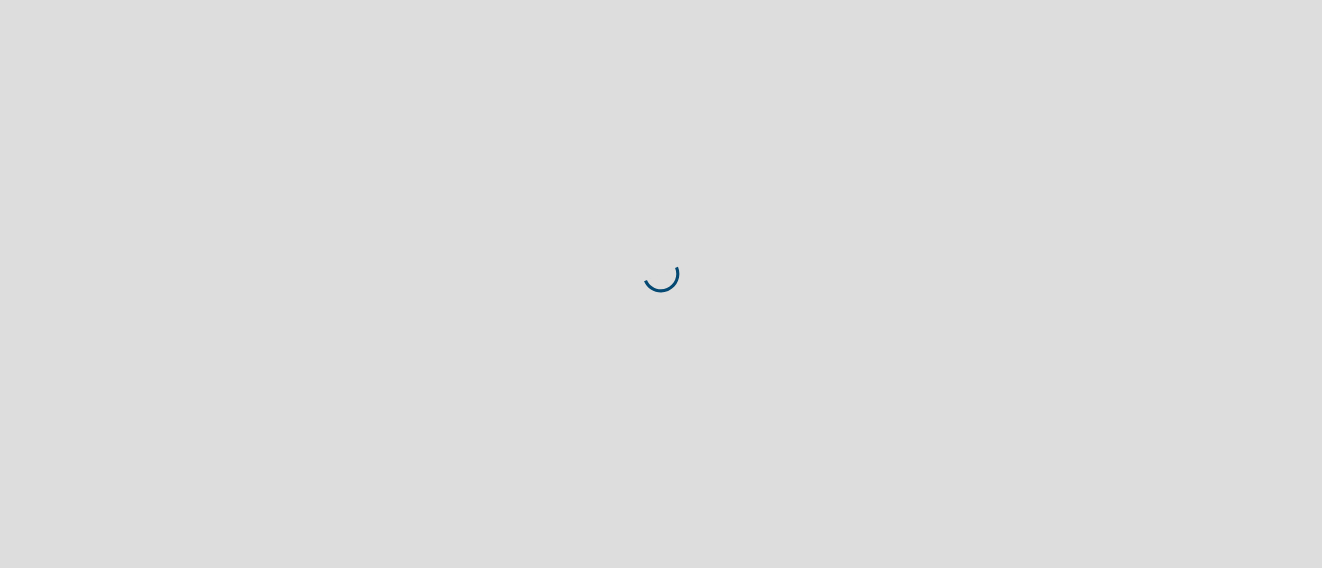 scroll, scrollTop: 0, scrollLeft: 0, axis: both 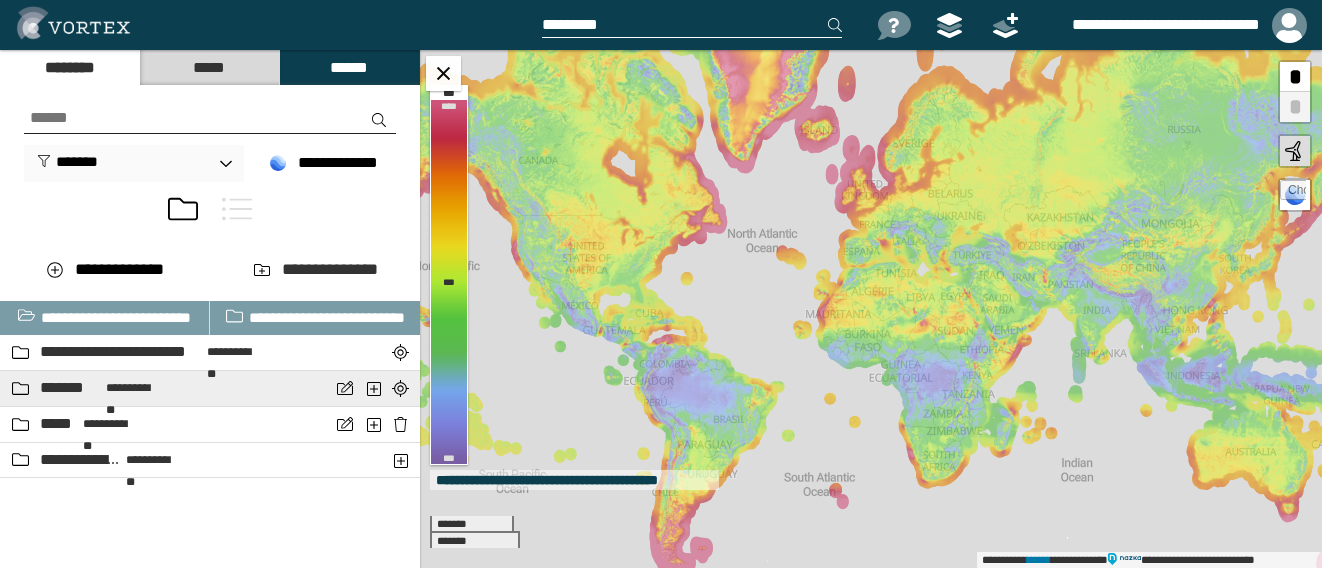 click at bounding box center (20, 388) 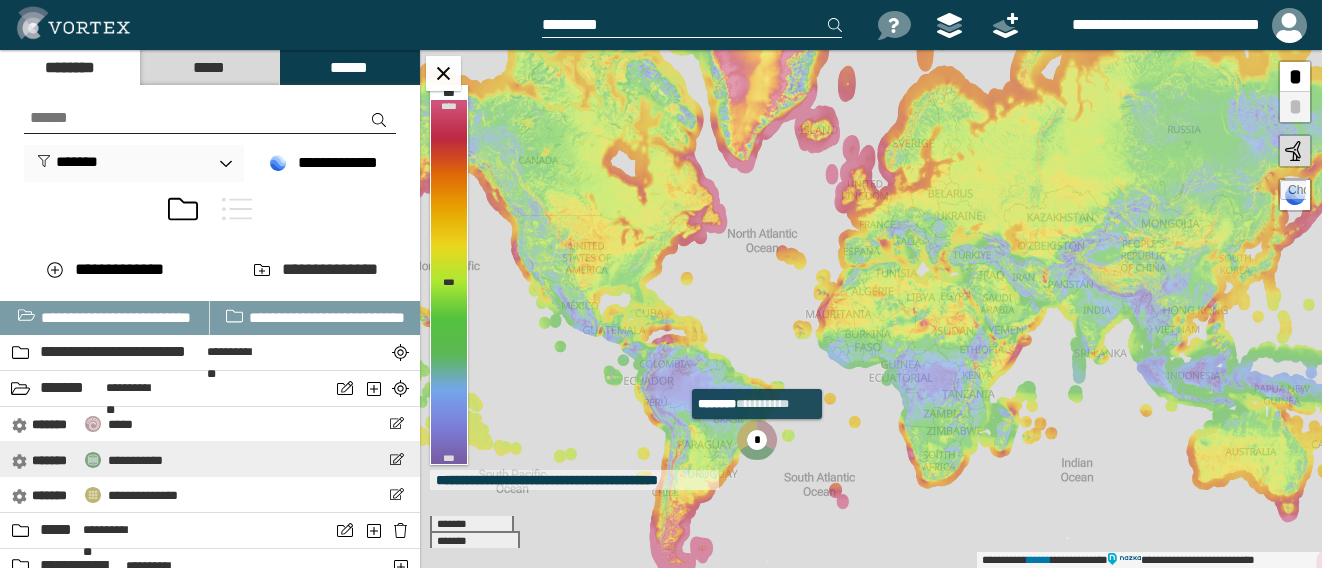 click on "* ******" at bounding box center [54, 461] 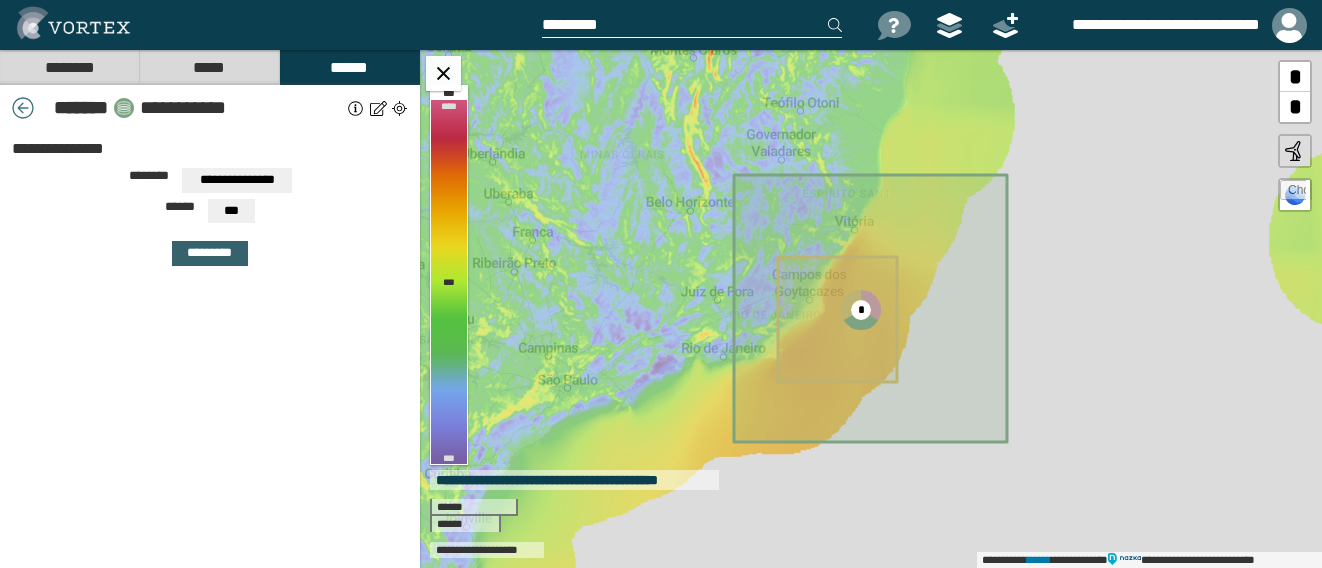 click on "*********" at bounding box center [210, 253] 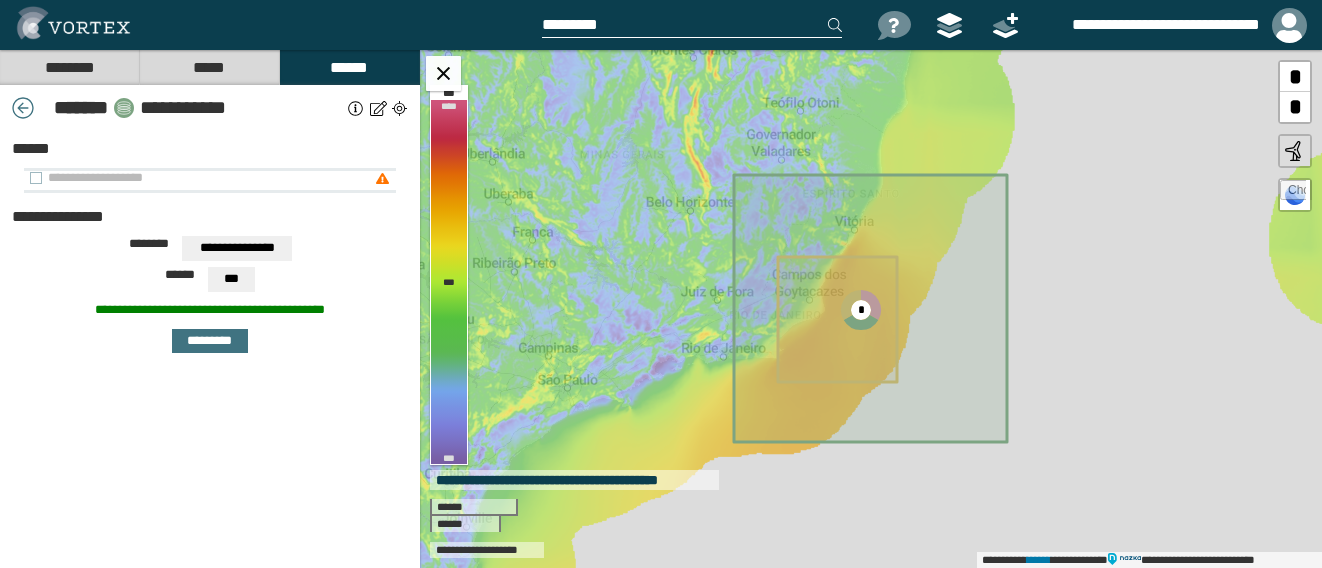 click on "**********" at bounding box center (199, 178) 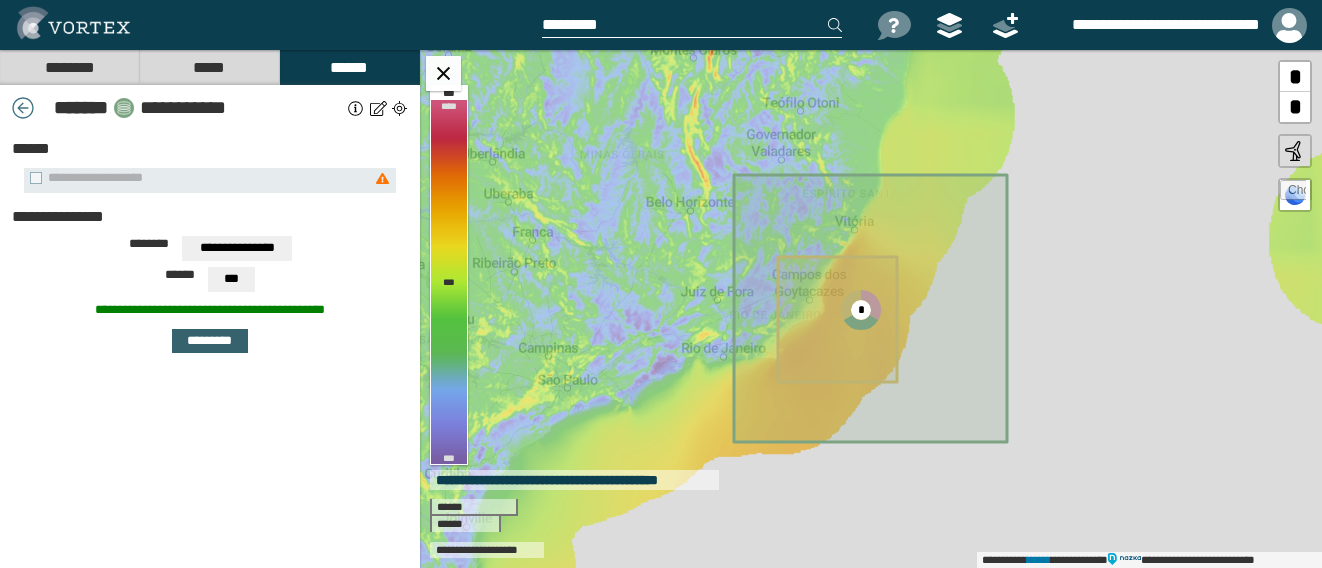 click on "*********" at bounding box center [210, 341] 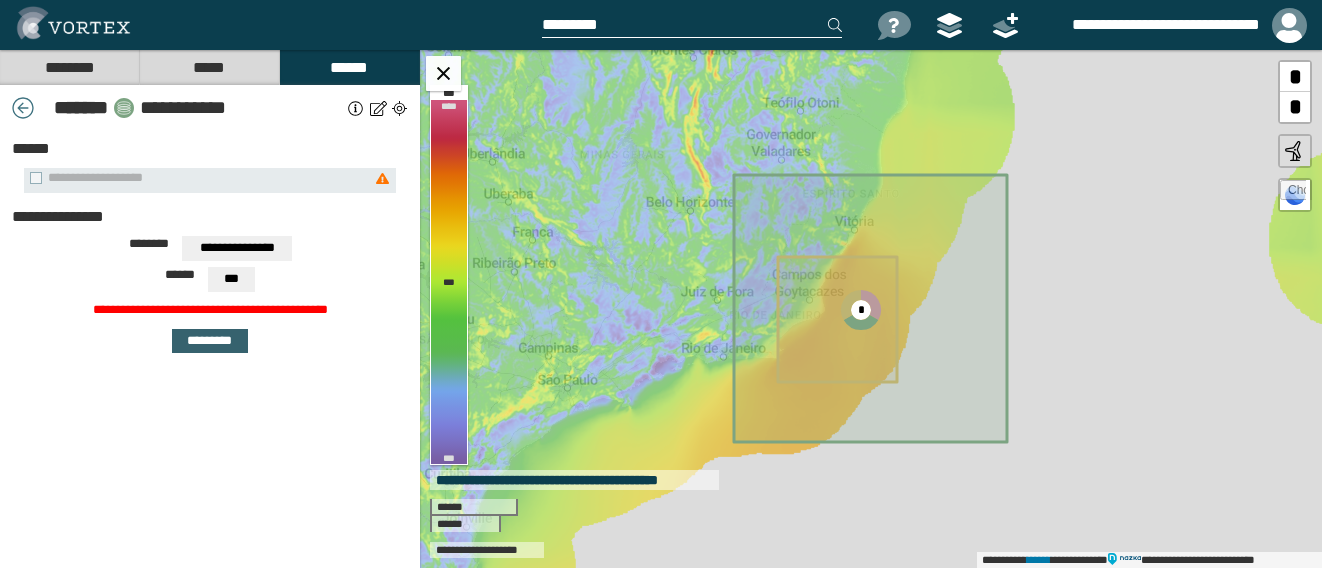 click on "*********" at bounding box center (210, 341) 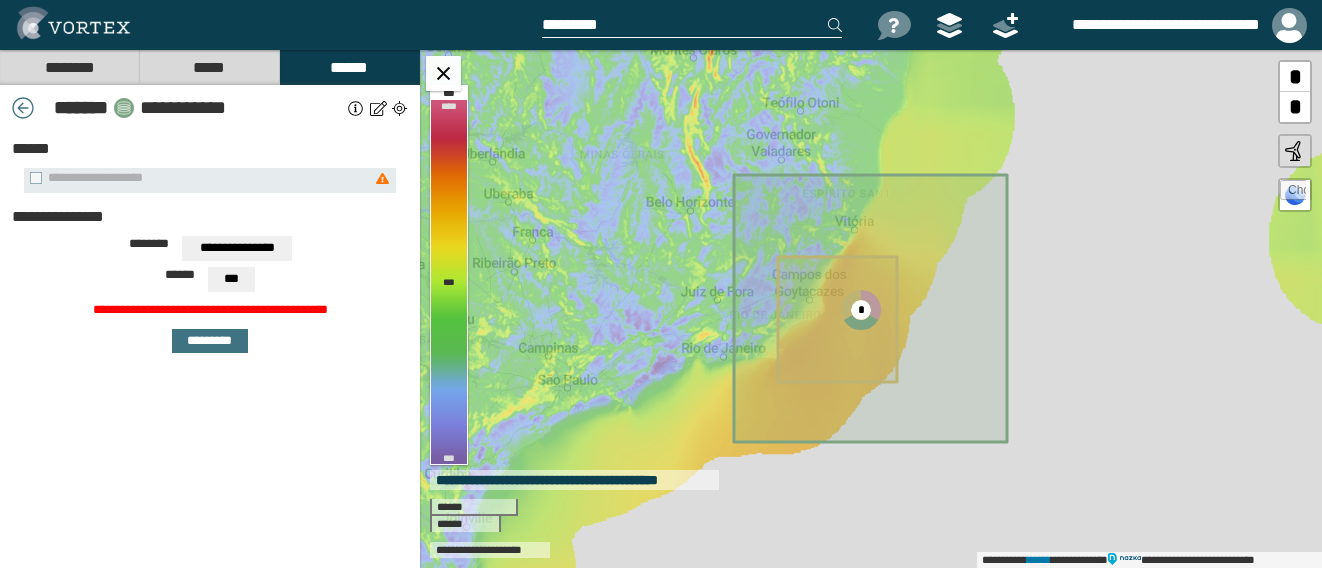 click at bounding box center [378, 108] 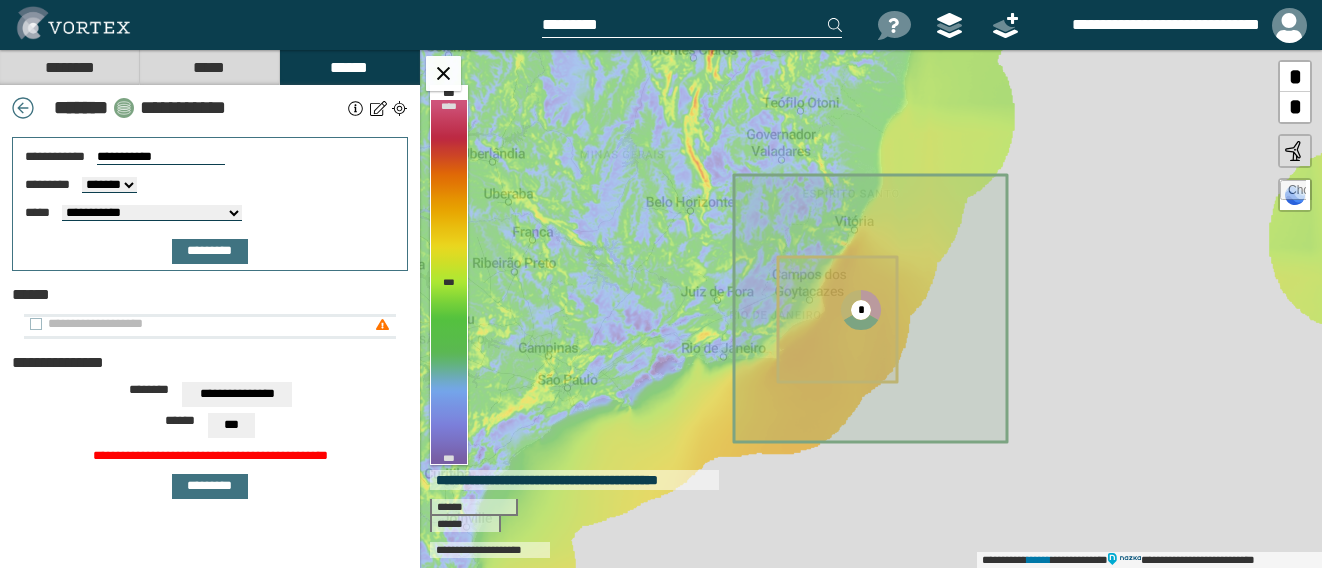 click on "**********" at bounding box center [199, 324] 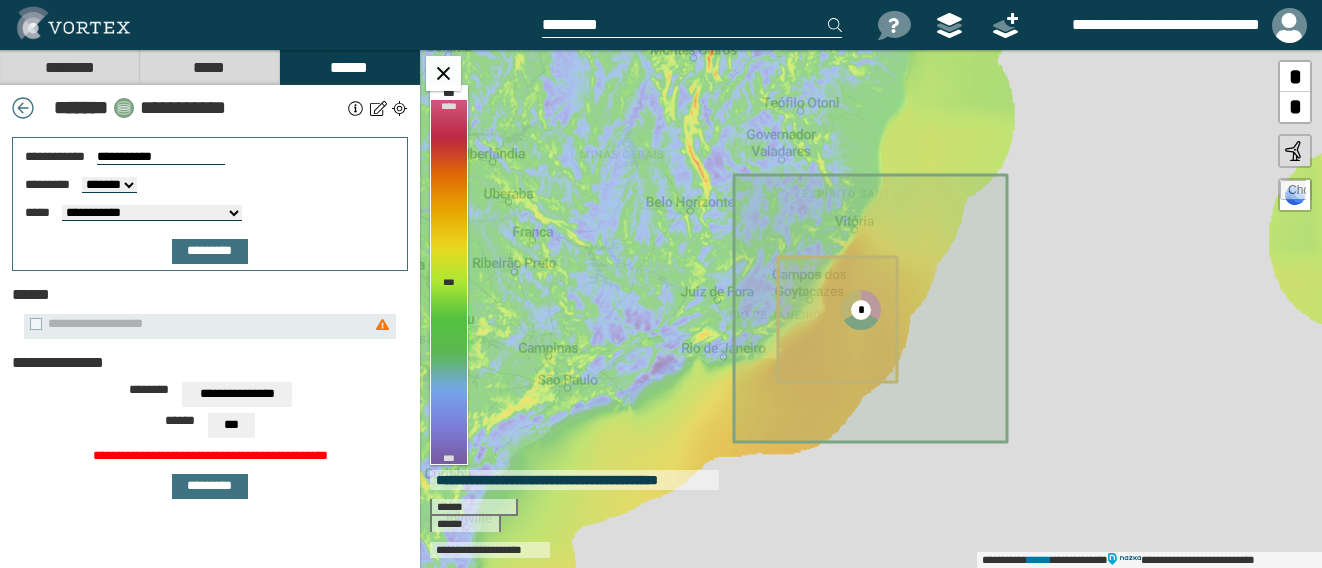 click at bounding box center [23, 108] 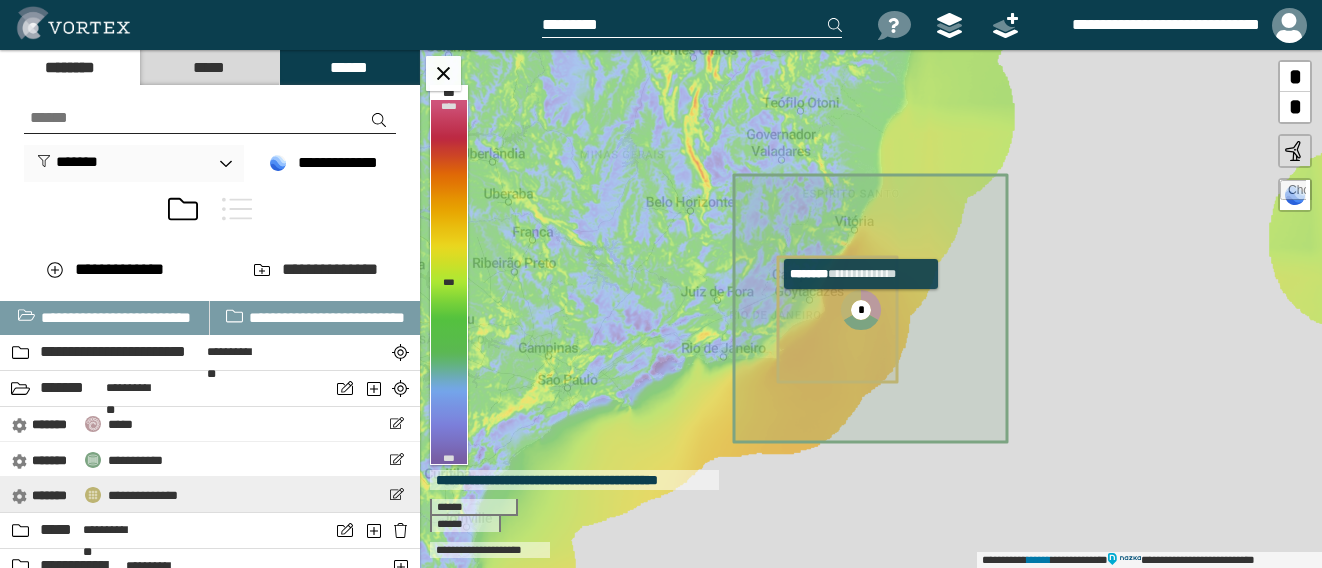 click on "**********" at bounding box center [143, 495] 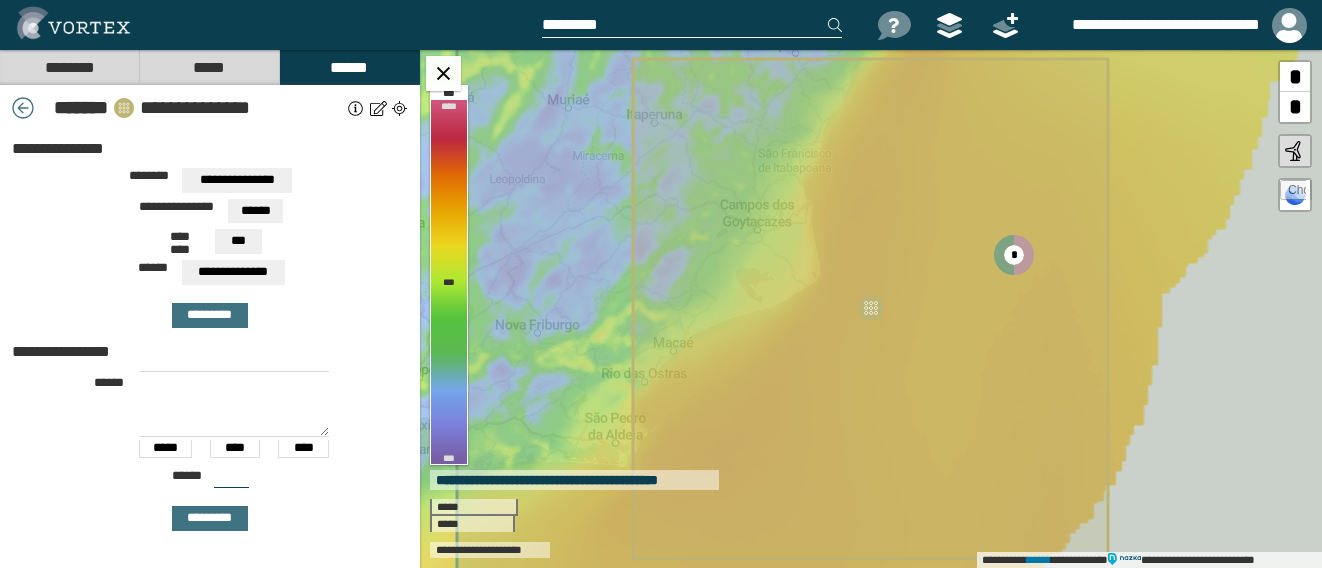 click on "**********" at bounding box center (210, 352) 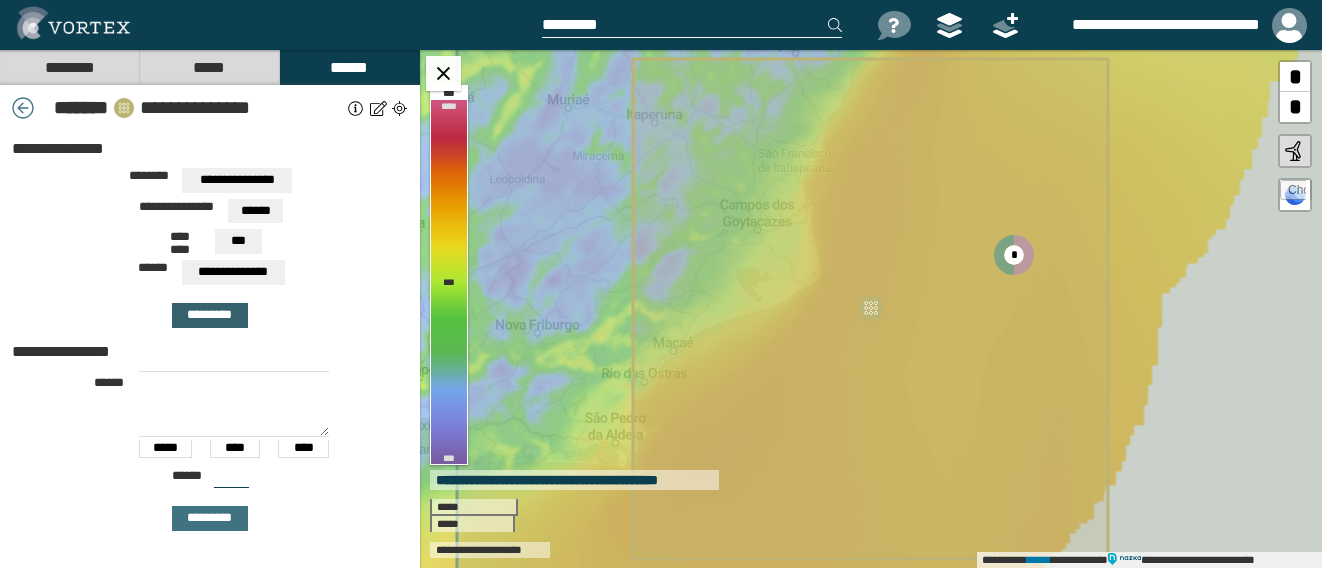 click on "*********" at bounding box center (210, 315) 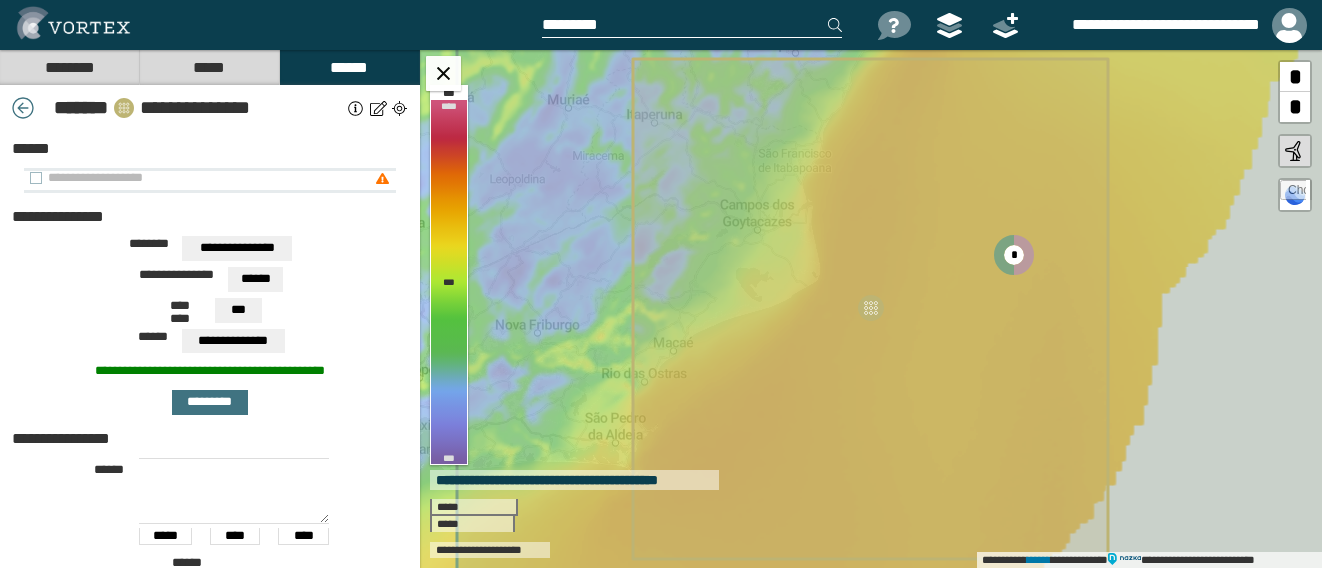 click on "**********" at bounding box center [199, 178] 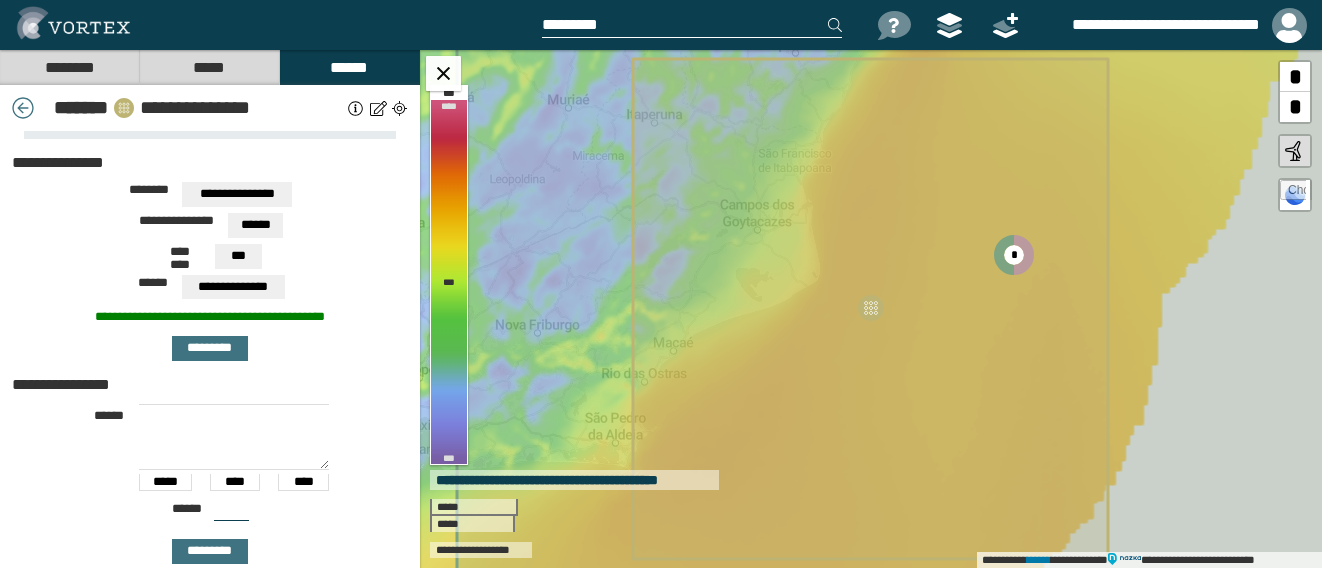 scroll, scrollTop: 55, scrollLeft: 0, axis: vertical 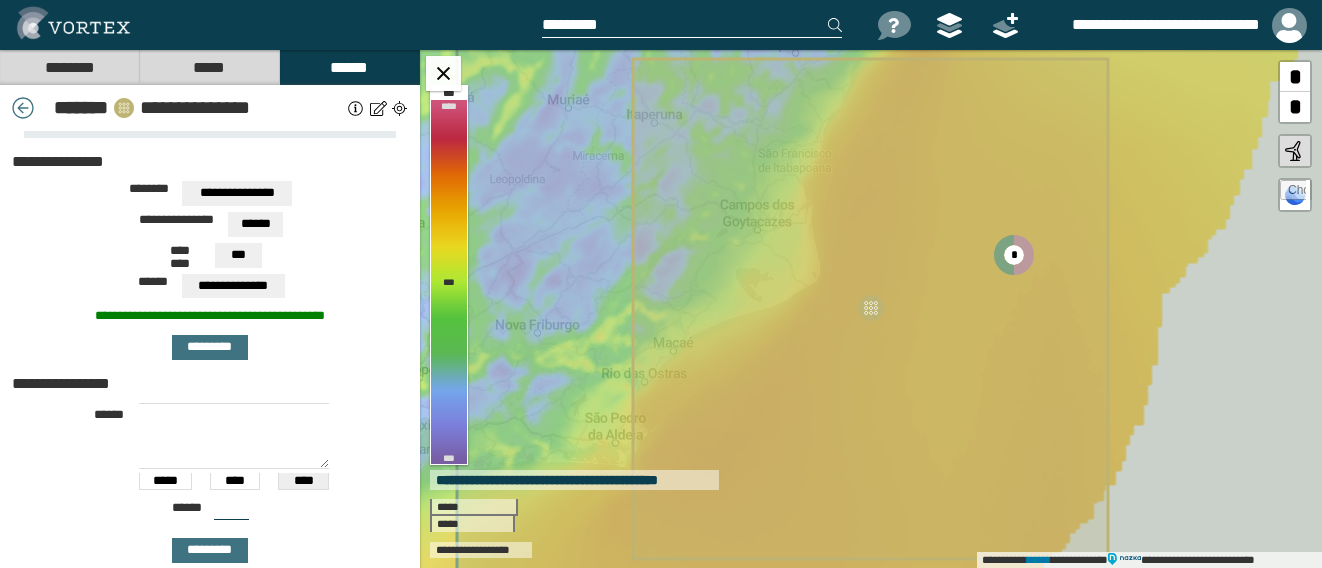 click on "****" at bounding box center [303, 482] 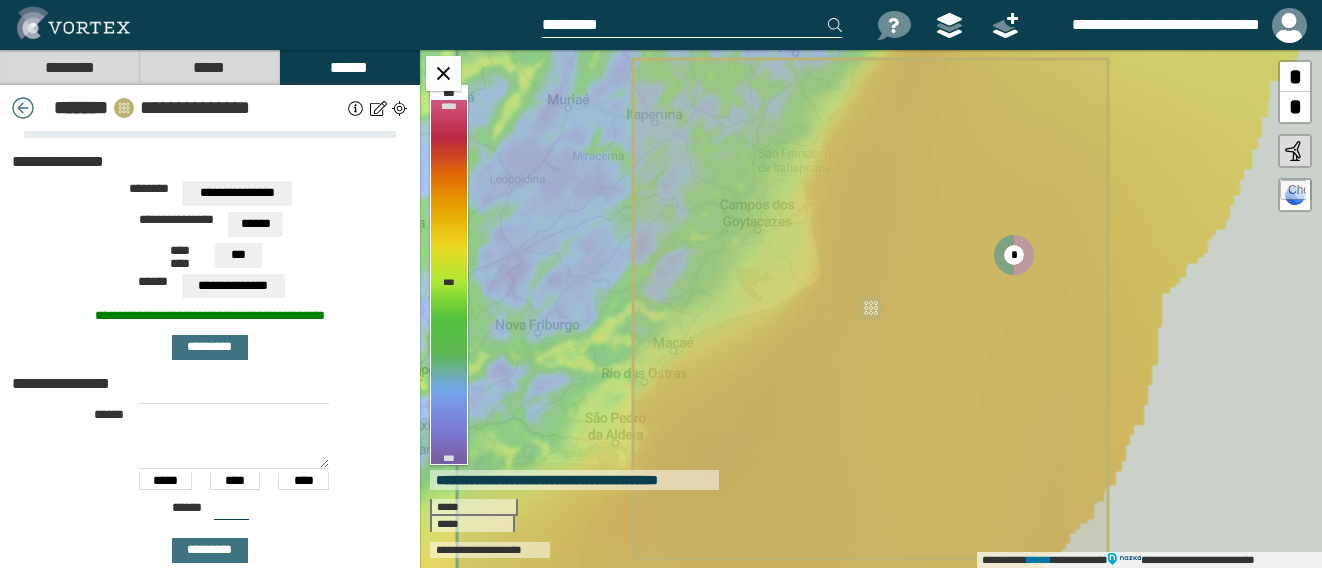 click at bounding box center [23, 108] 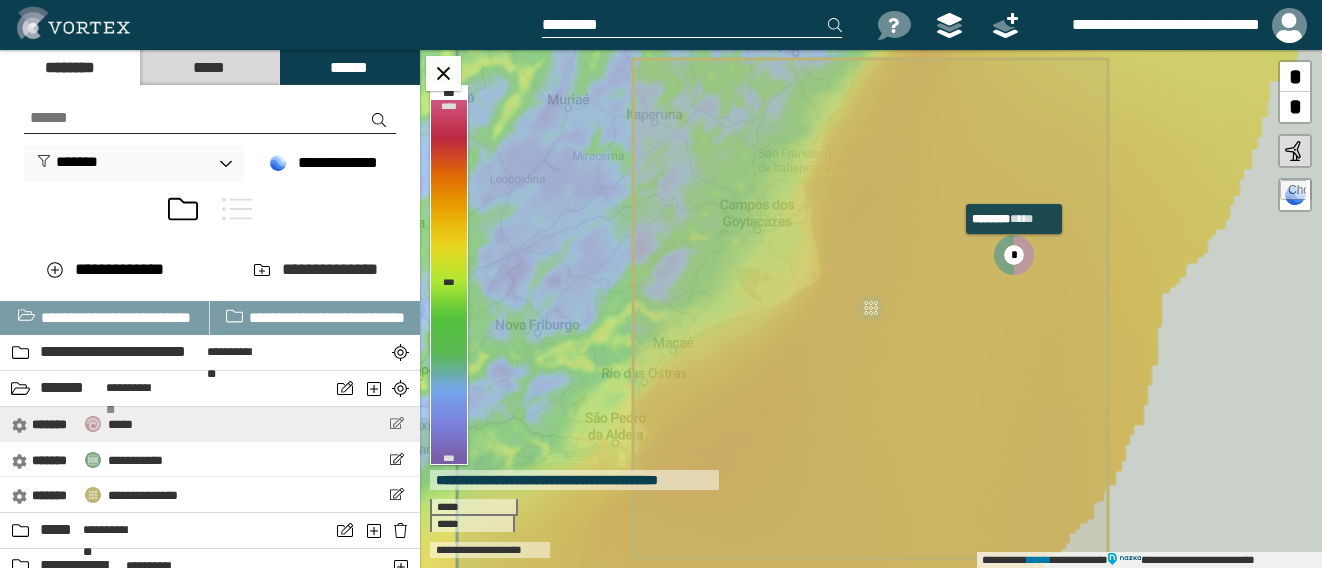 click at bounding box center [396, 423] 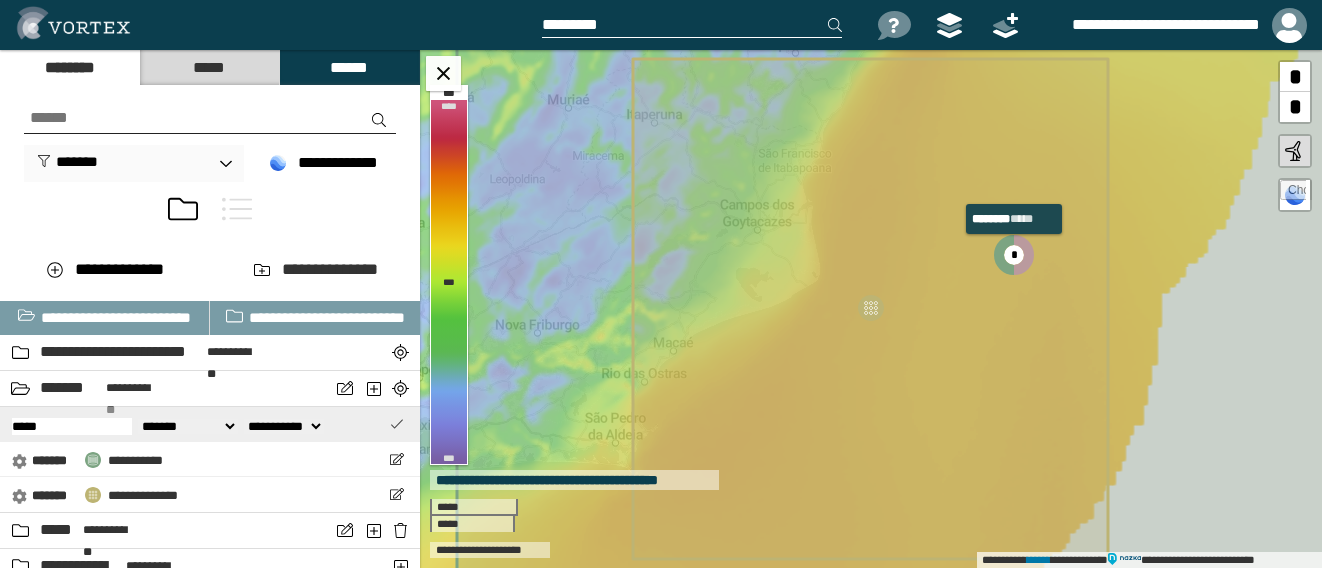 click at bounding box center (396, 423) 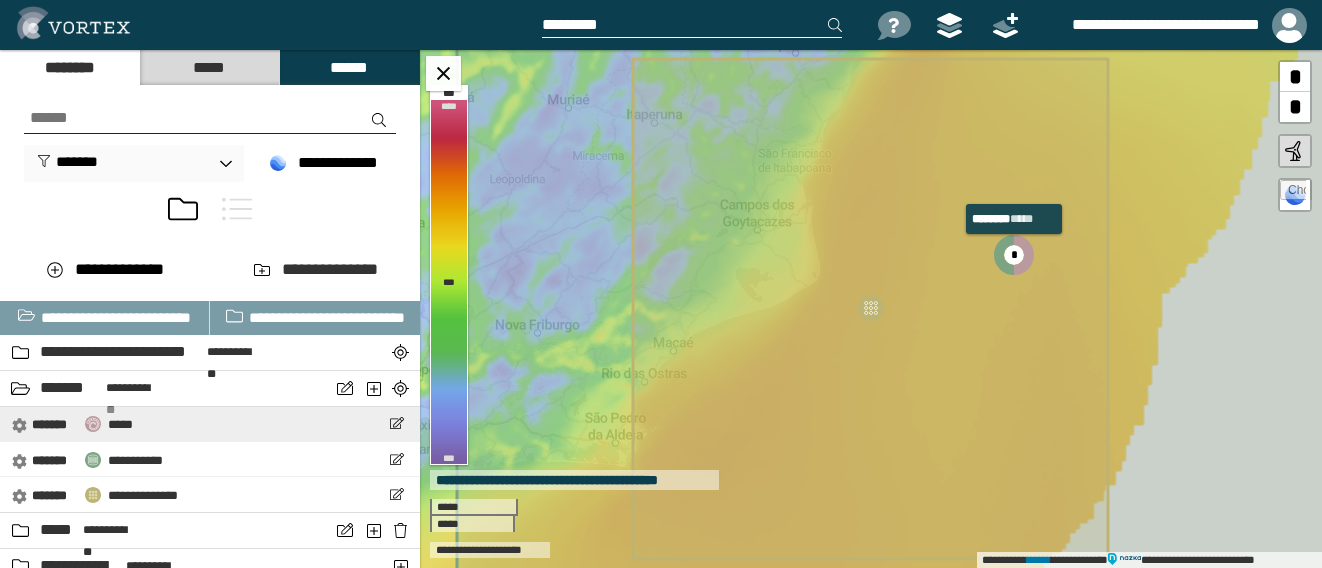 click on "**********" at bounding box center (210, 424) 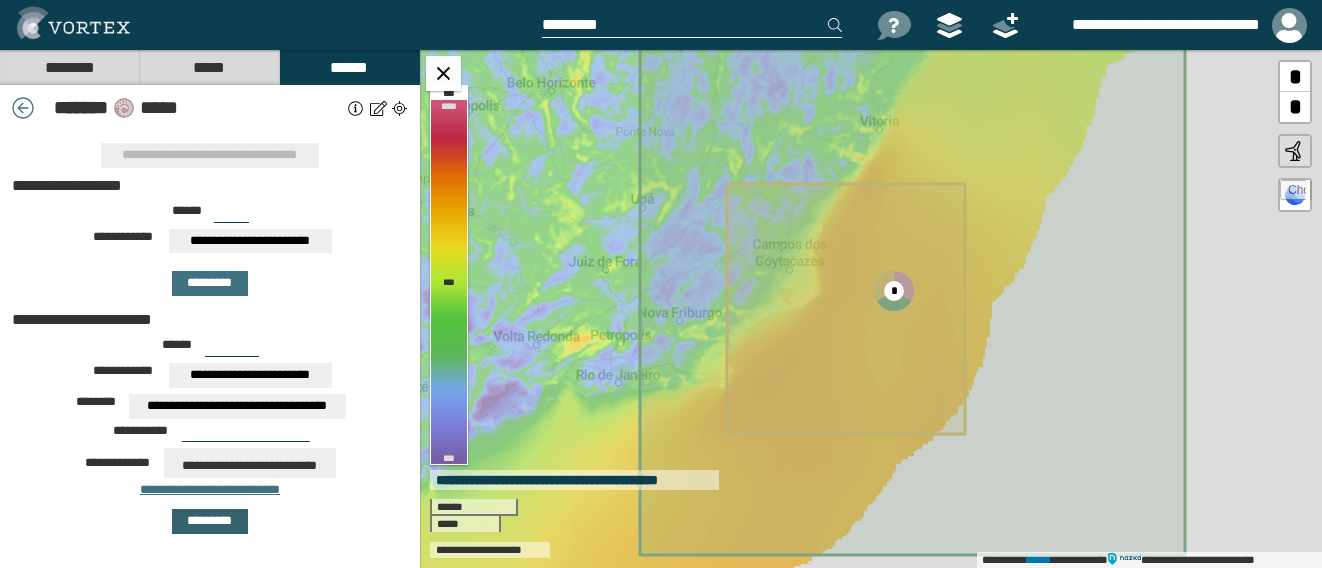 click on "*********" at bounding box center [210, 521] 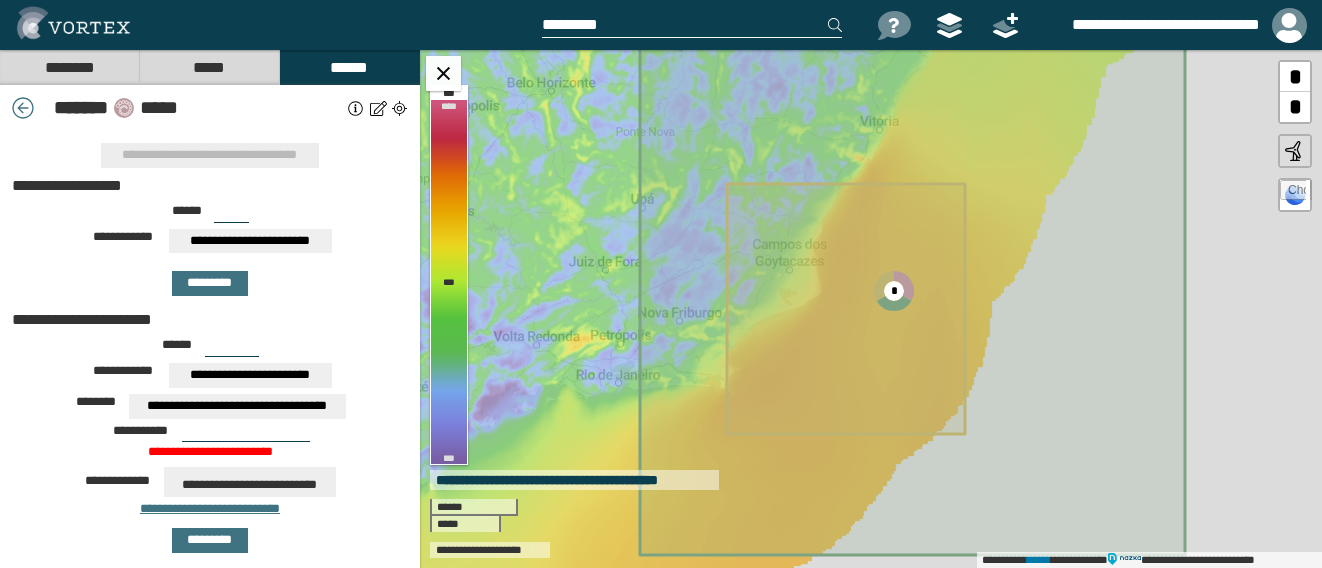 click at bounding box center [246, 434] 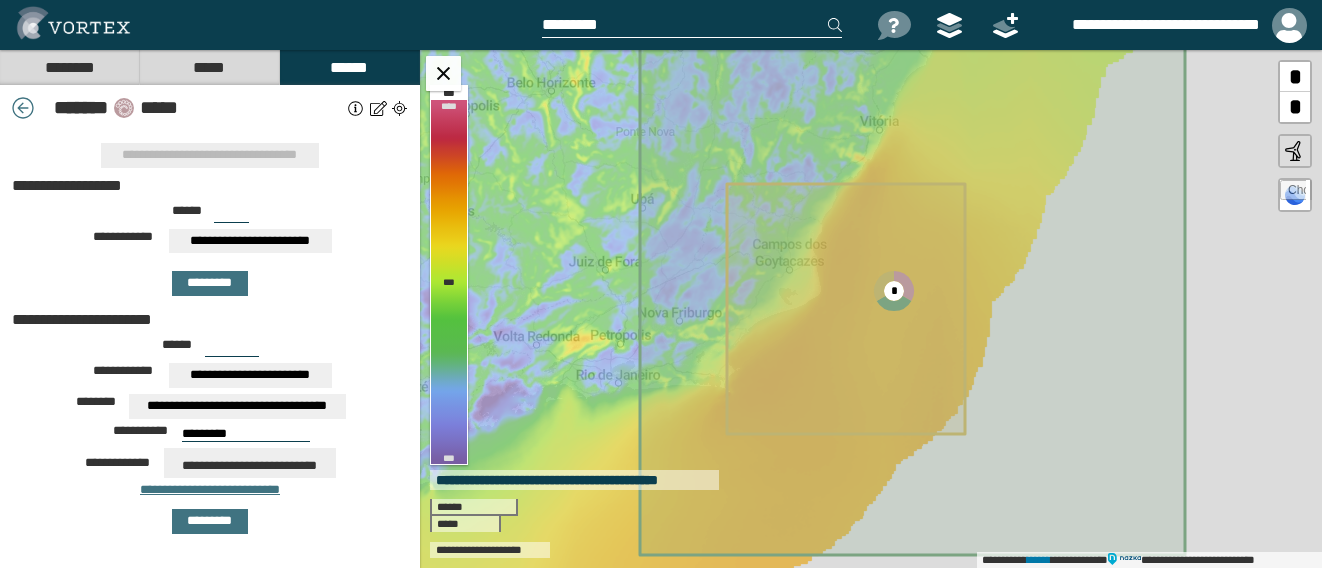 type on "**********" 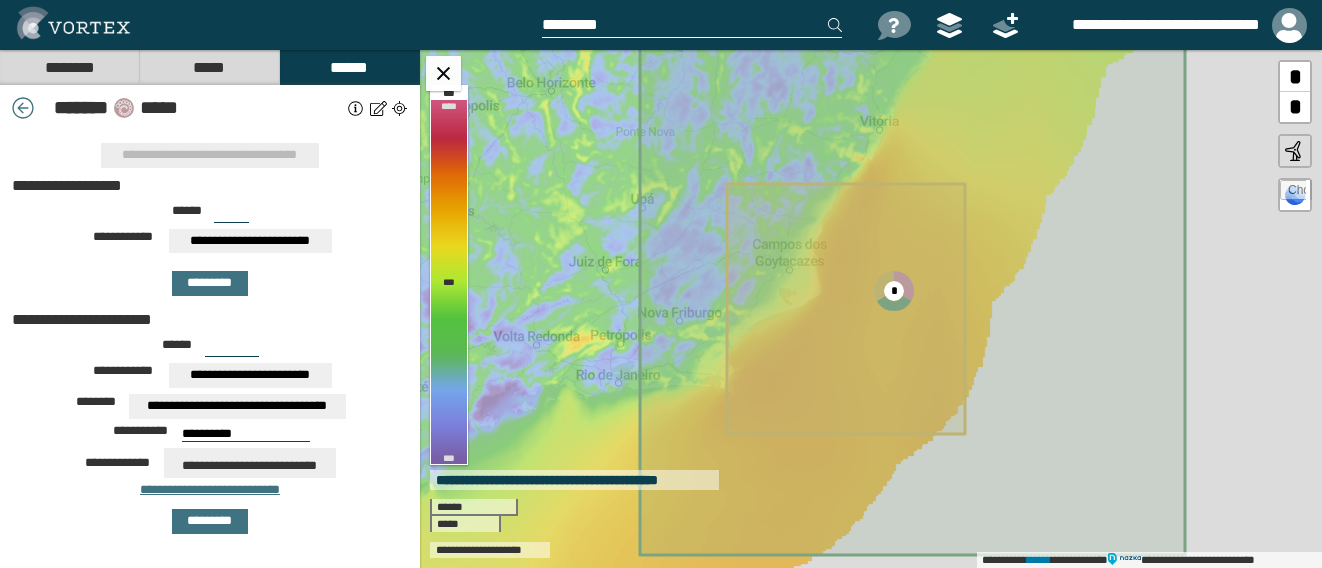 drag, startPoint x: 264, startPoint y: 434, endPoint x: 164, endPoint y: 438, distance: 100.07997 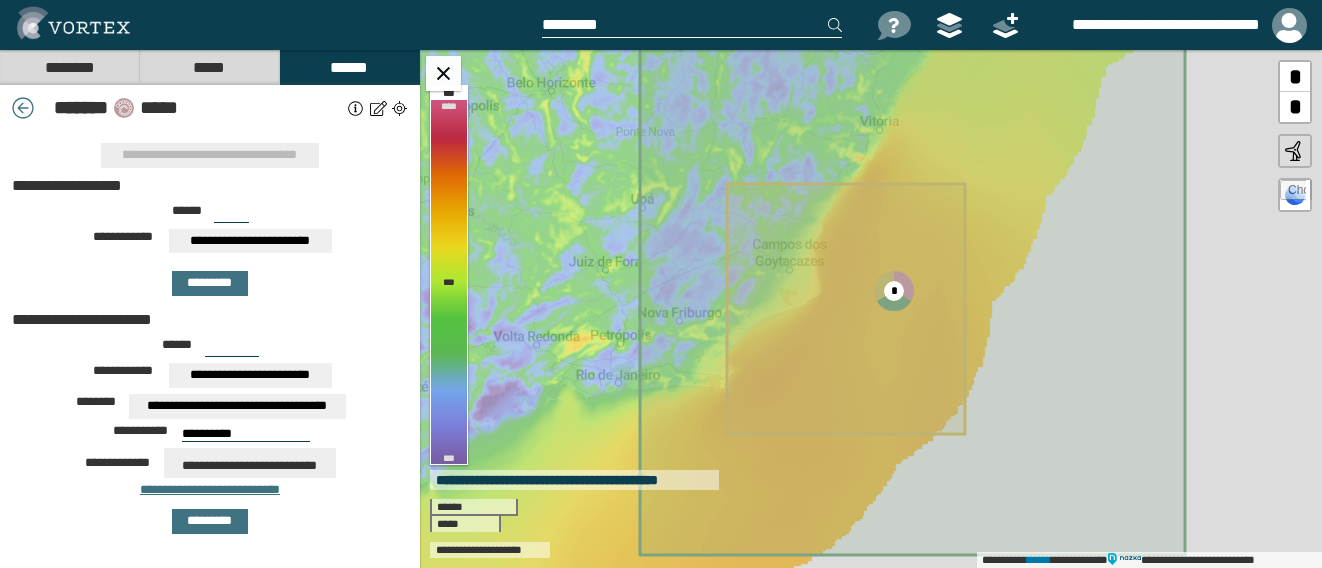 click on "**********" at bounding box center (246, 434) 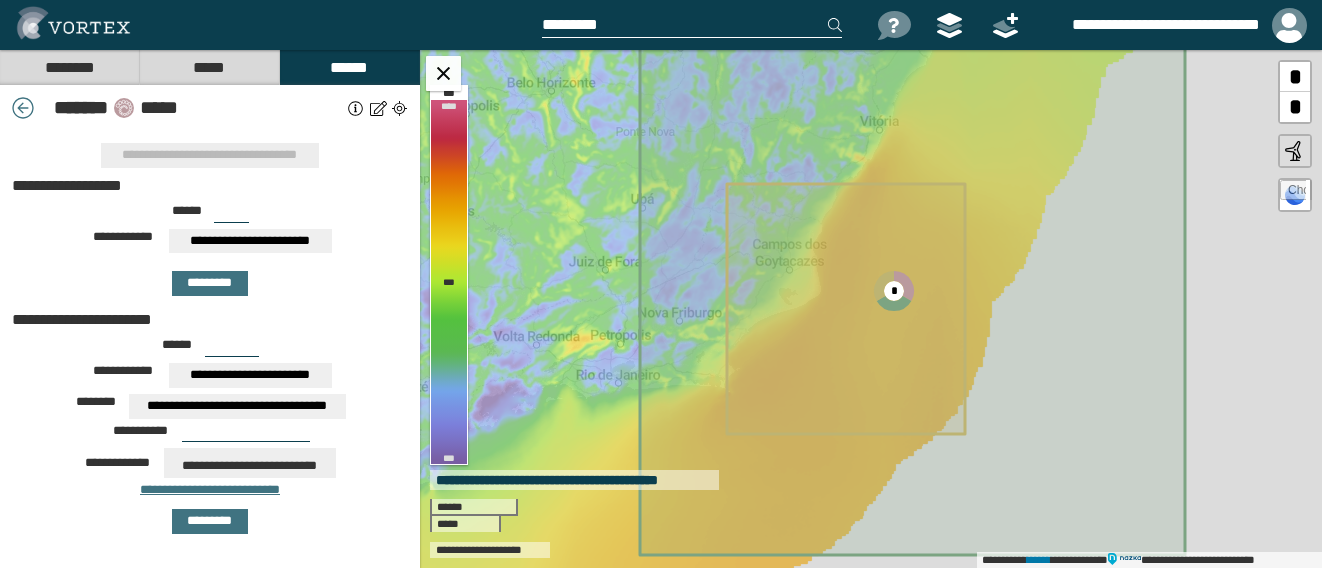 click on "*****" at bounding box center [232, 349] 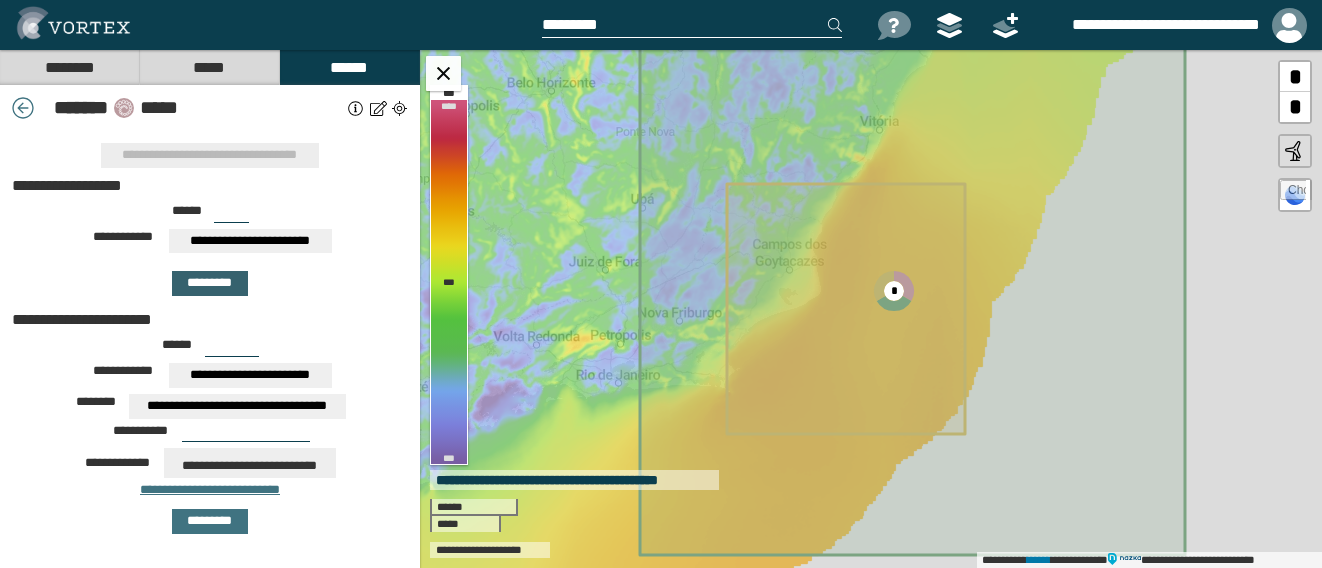 click on "*********" at bounding box center (210, 283) 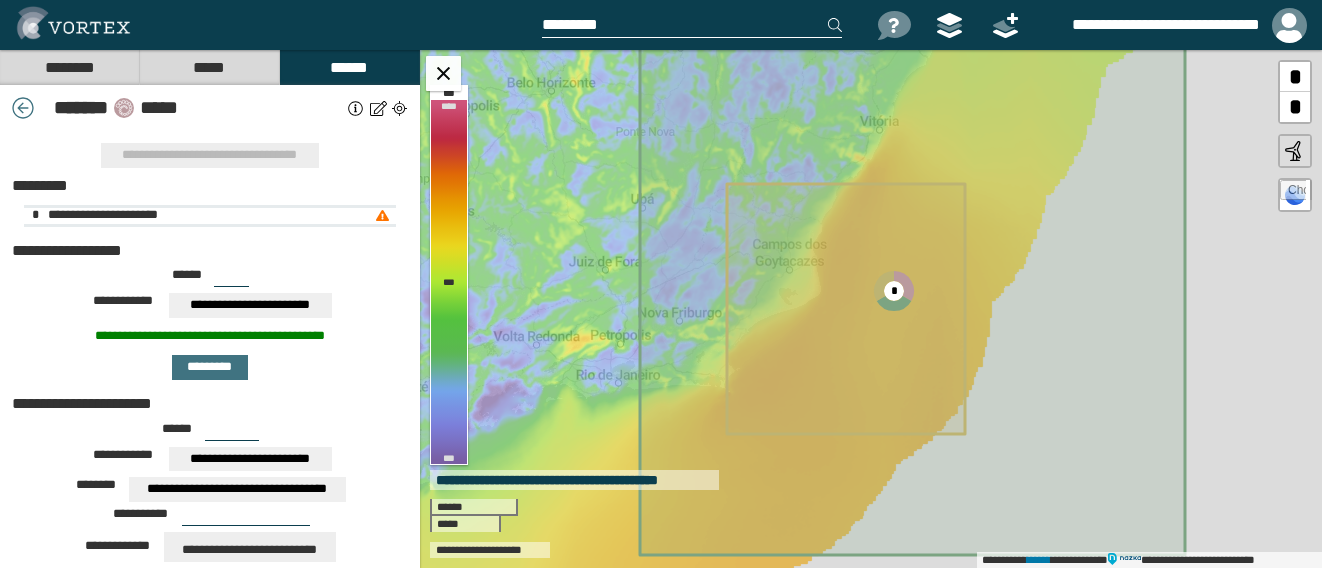 click at bounding box center [382, 216] 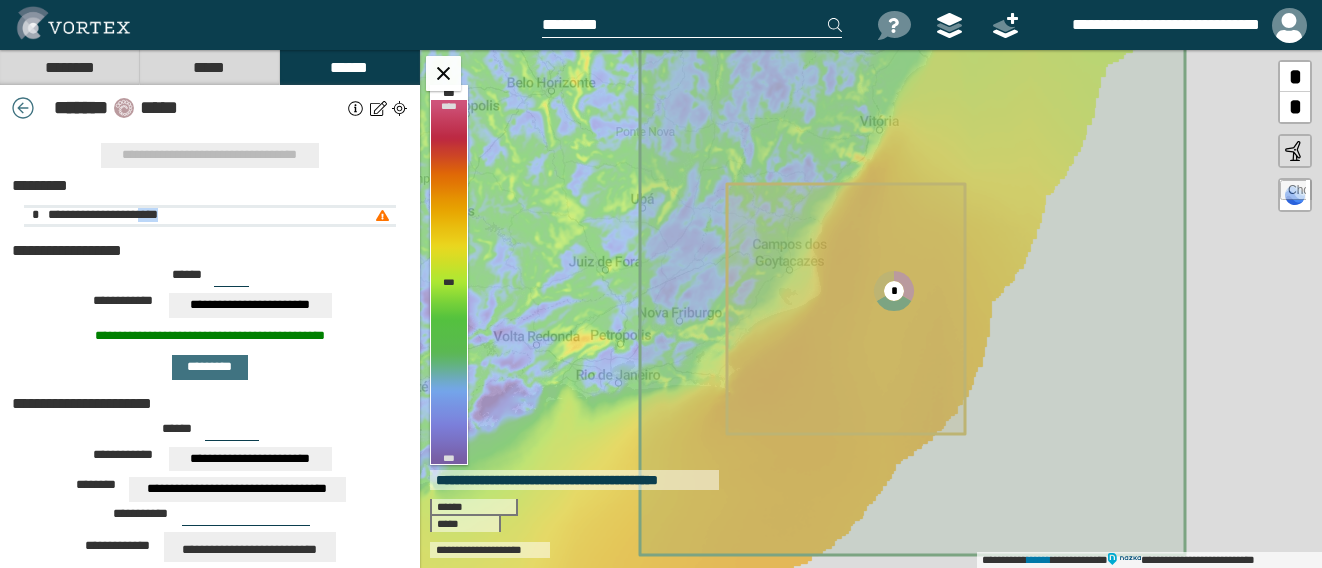 click at bounding box center (382, 216) 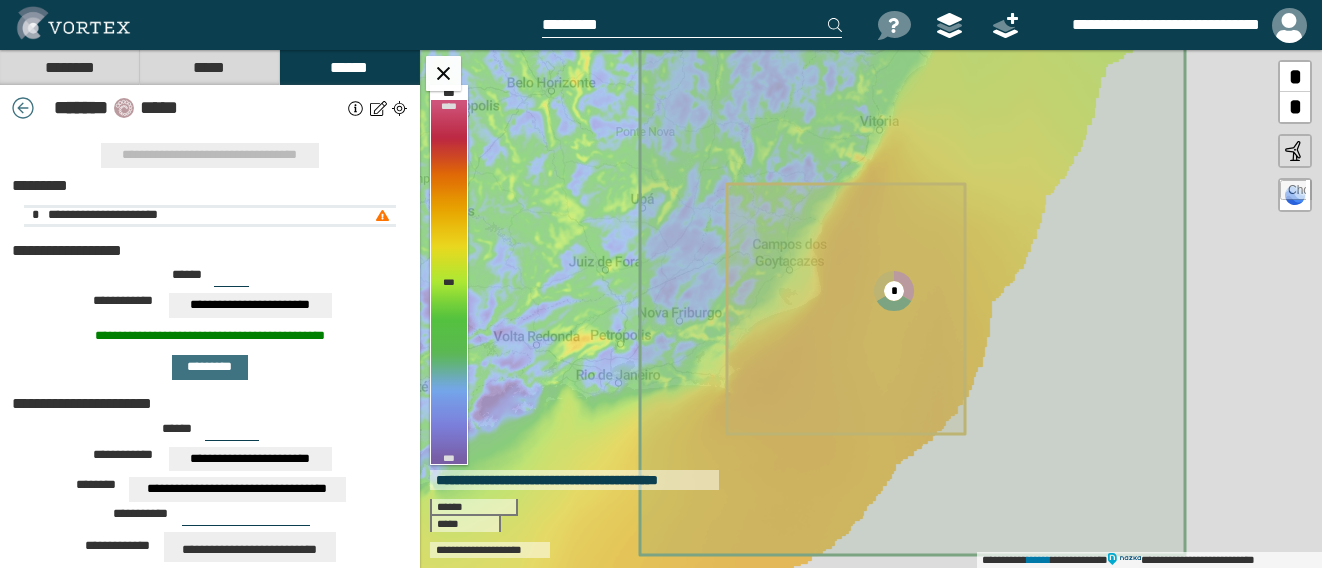 click at bounding box center (382, 216) 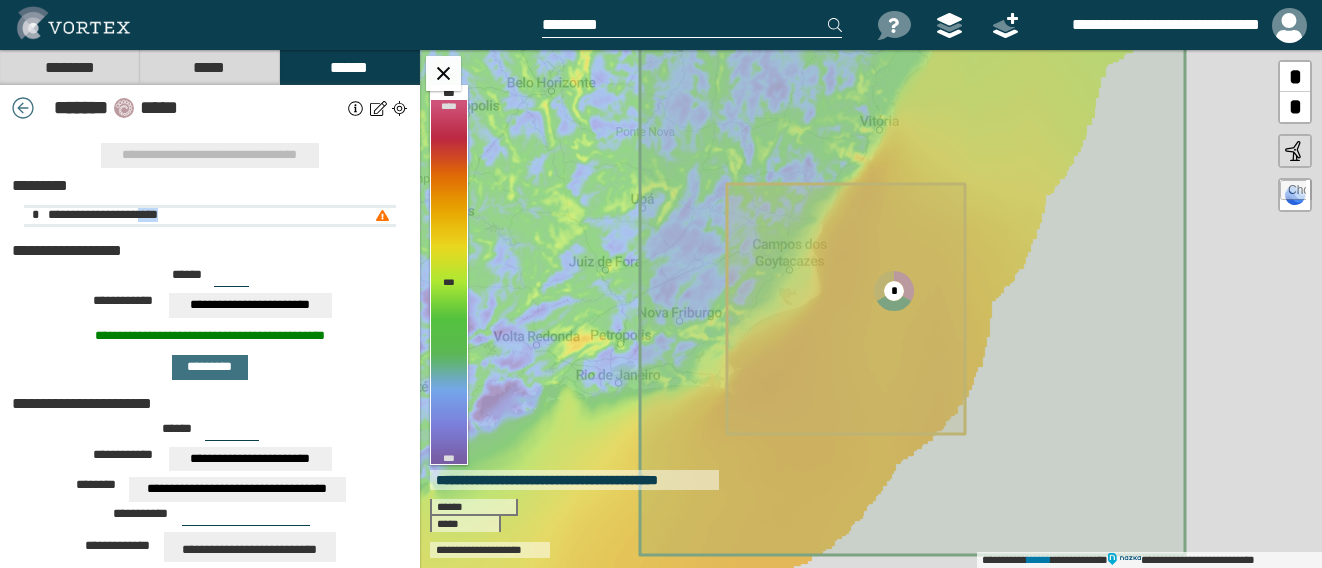 click at bounding box center [382, 216] 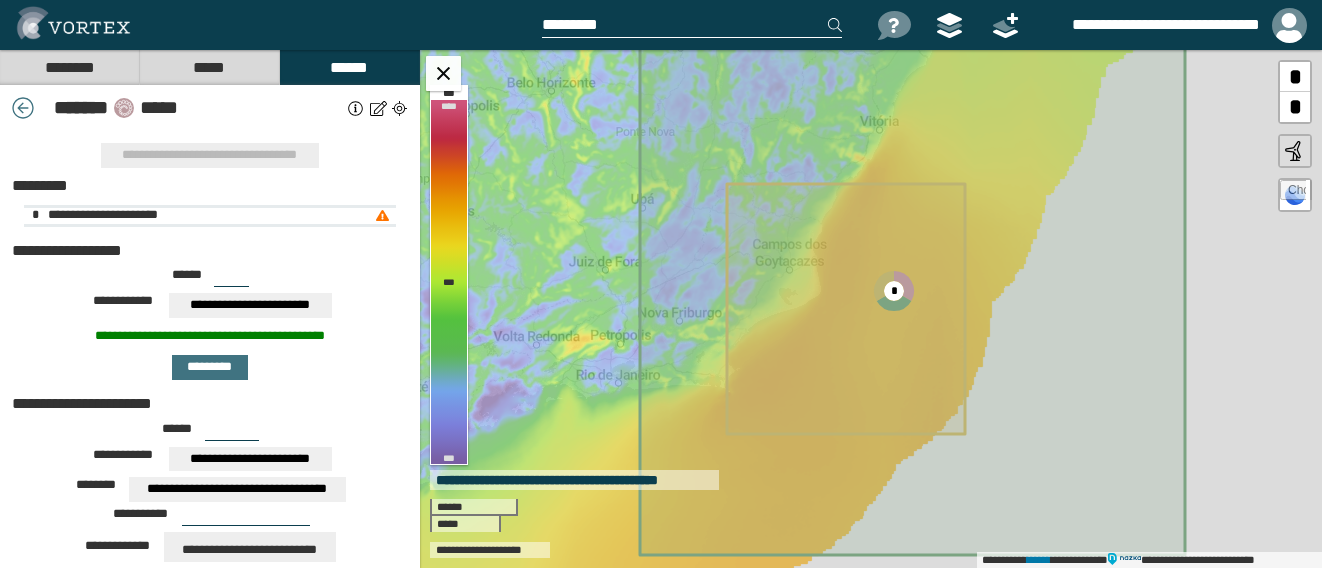 click at bounding box center [382, 216] 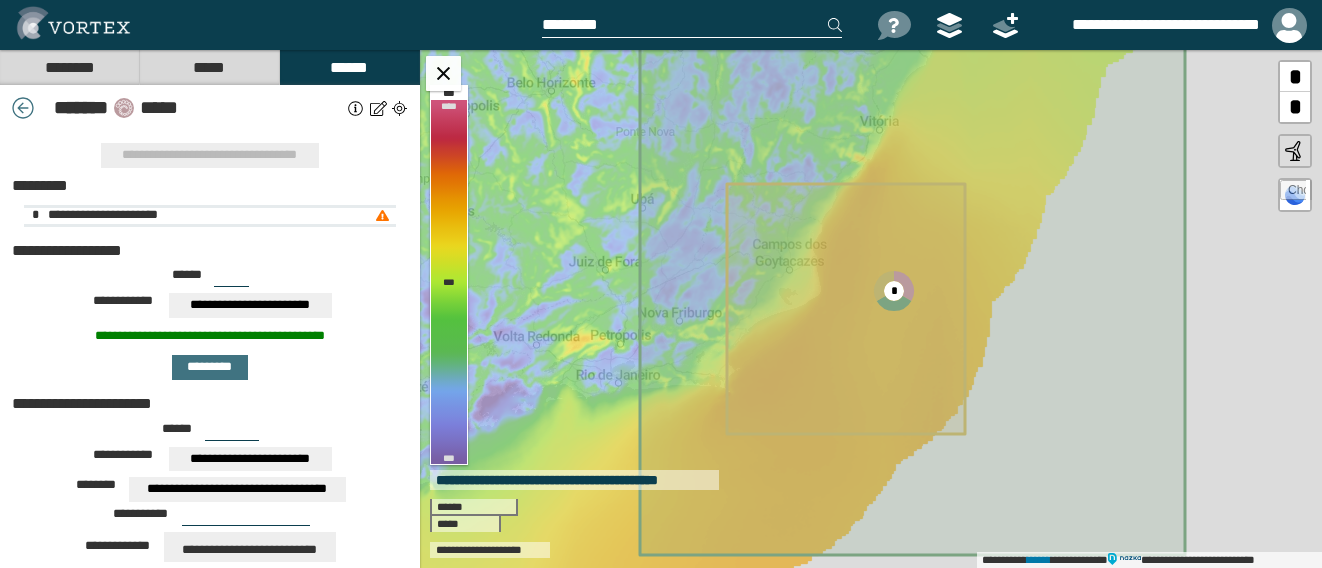 click at bounding box center [382, 216] 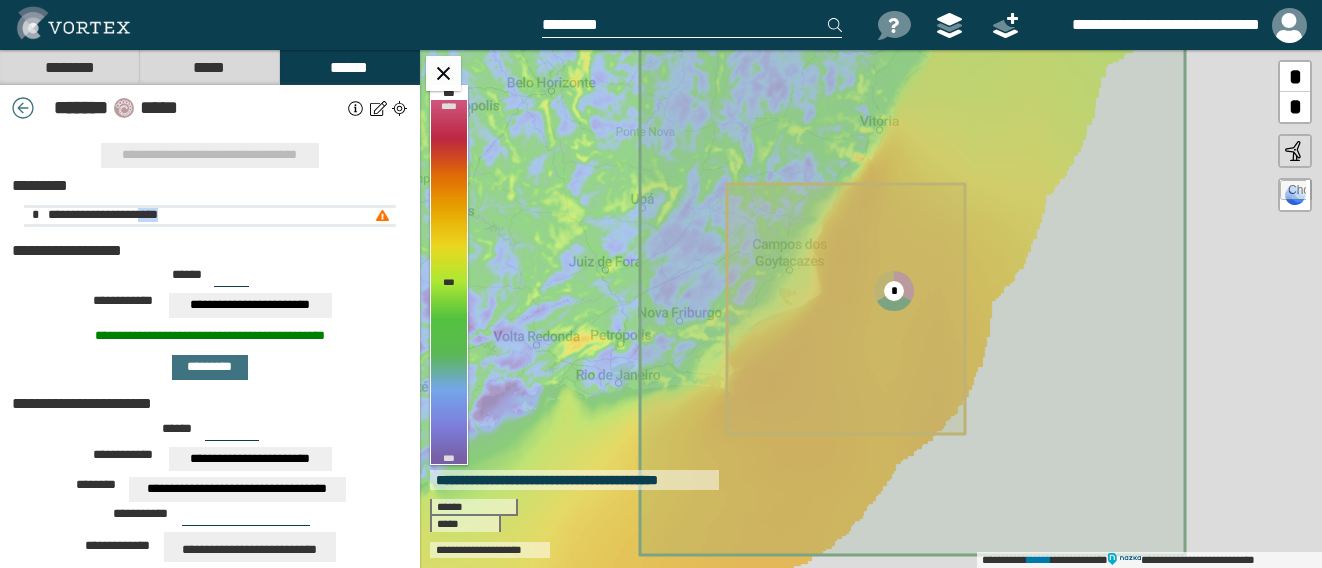 click at bounding box center (382, 216) 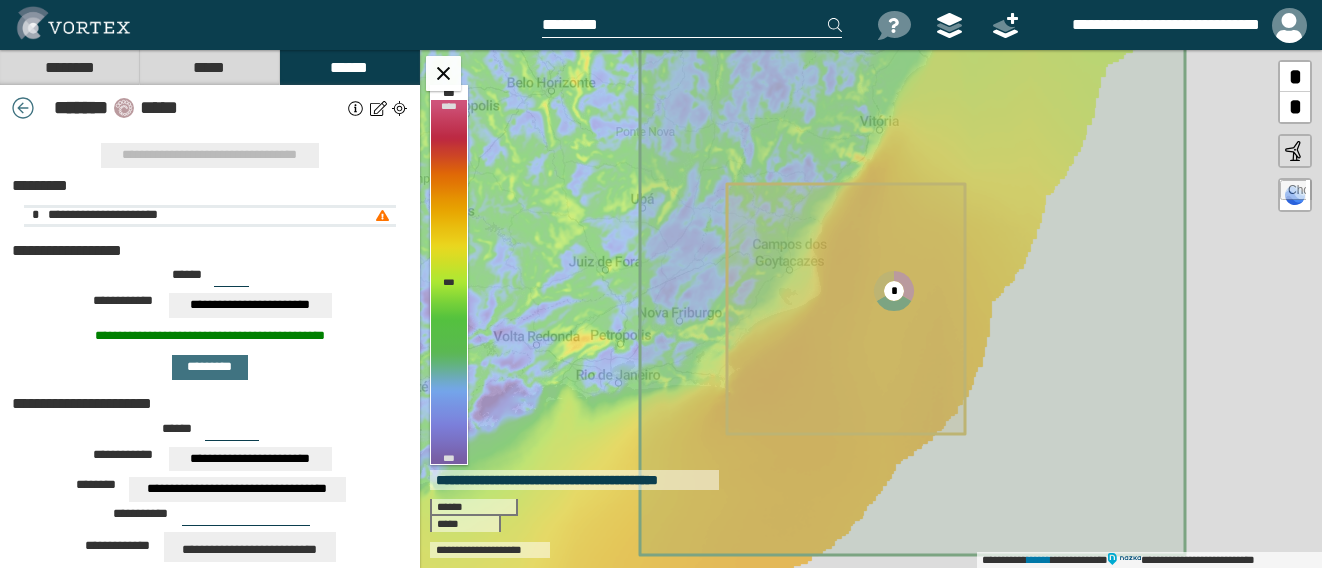 click at bounding box center [382, 216] 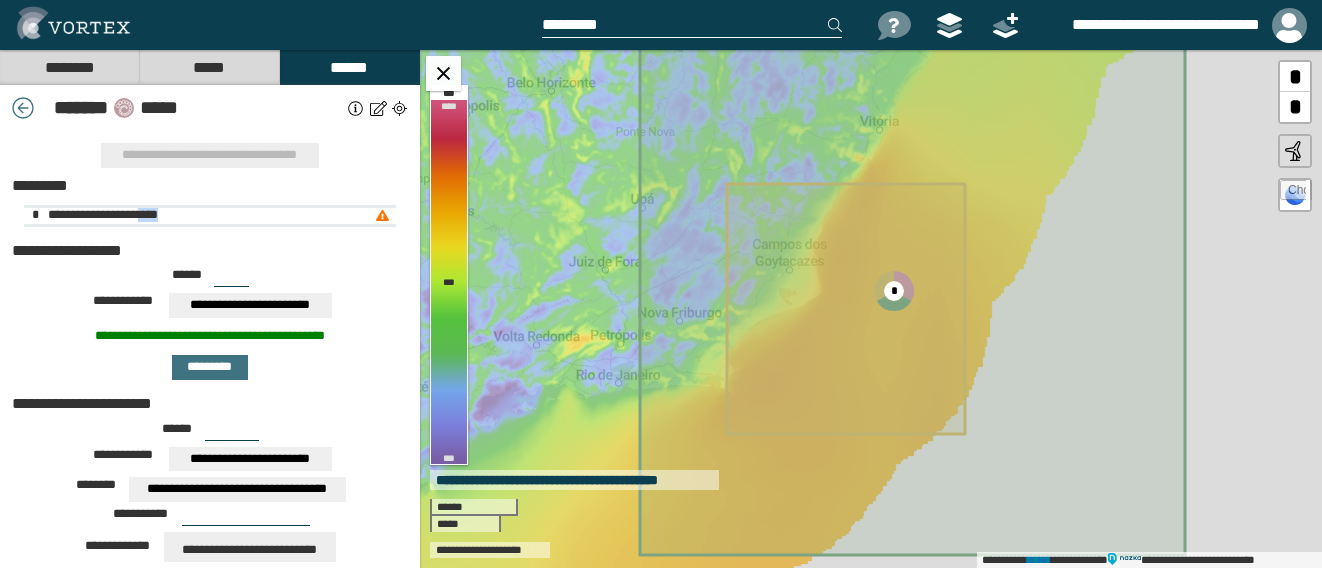 click at bounding box center [382, 216] 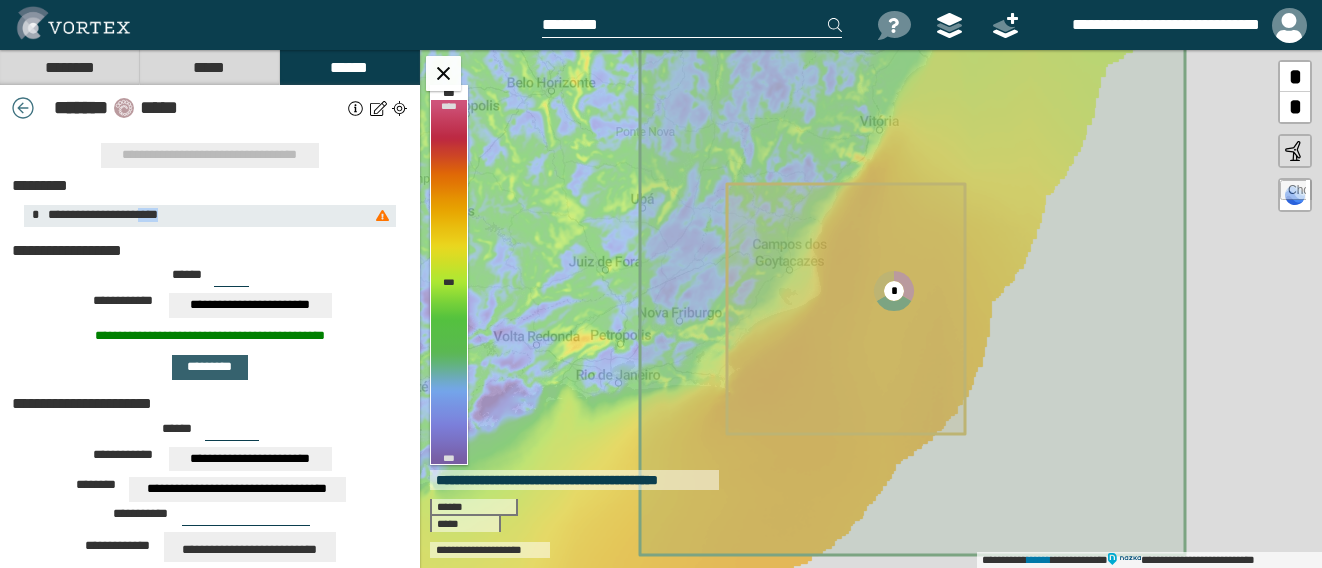 click on "*********" at bounding box center (210, 367) 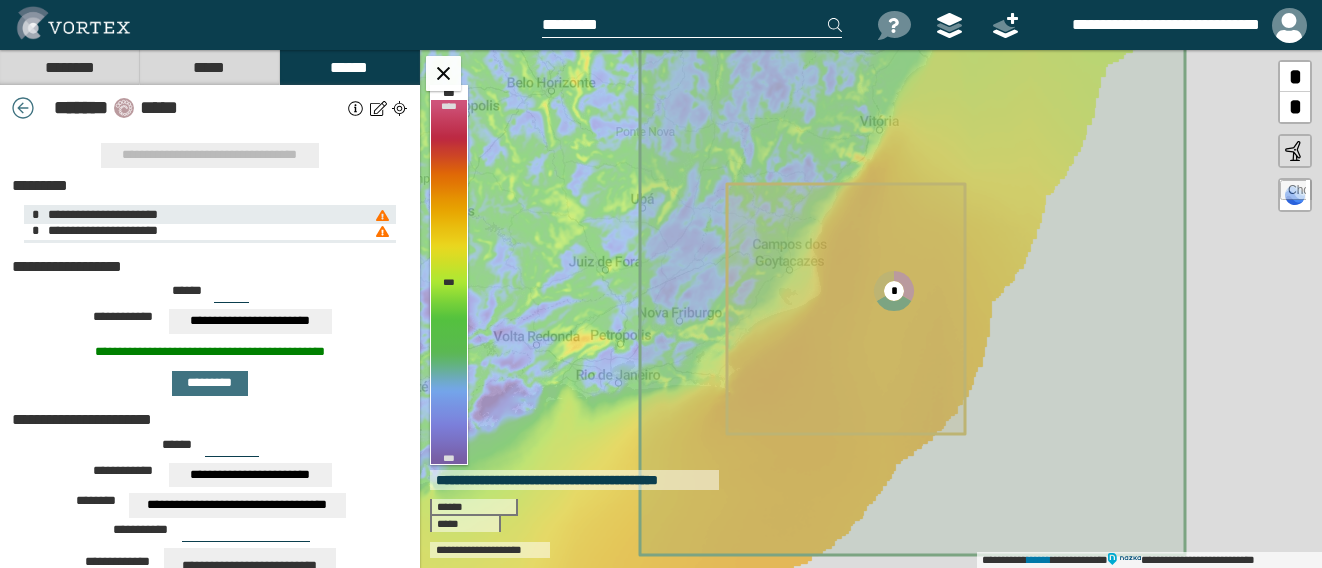 click on "**********" at bounding box center (100, 230) 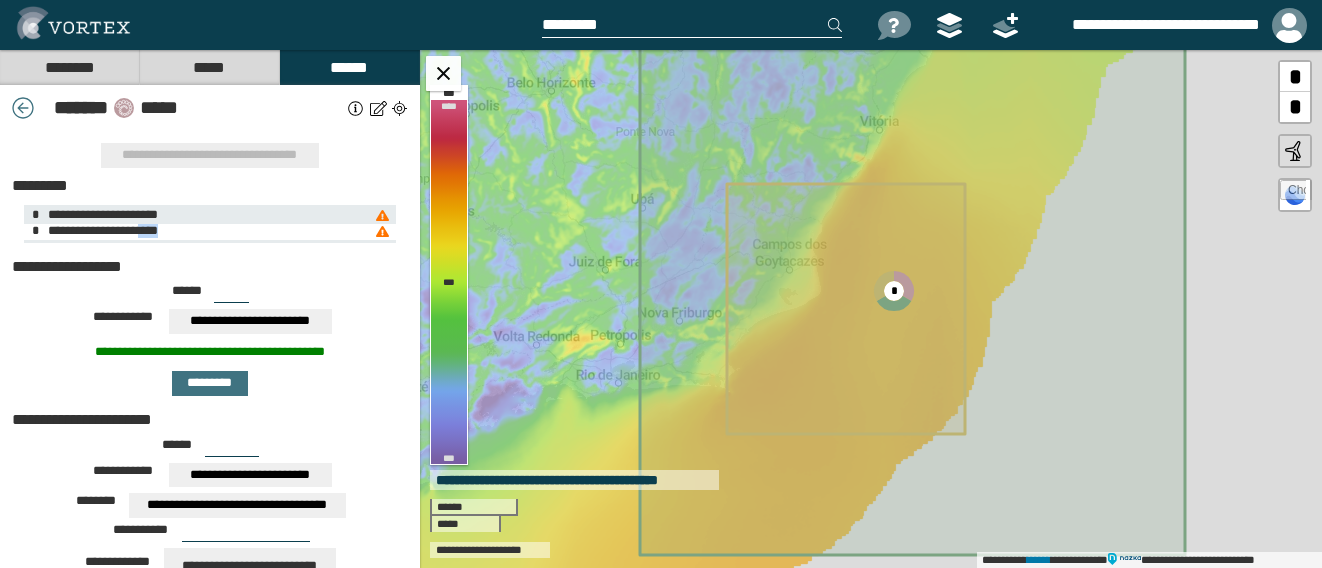 click on "**********" at bounding box center [100, 230] 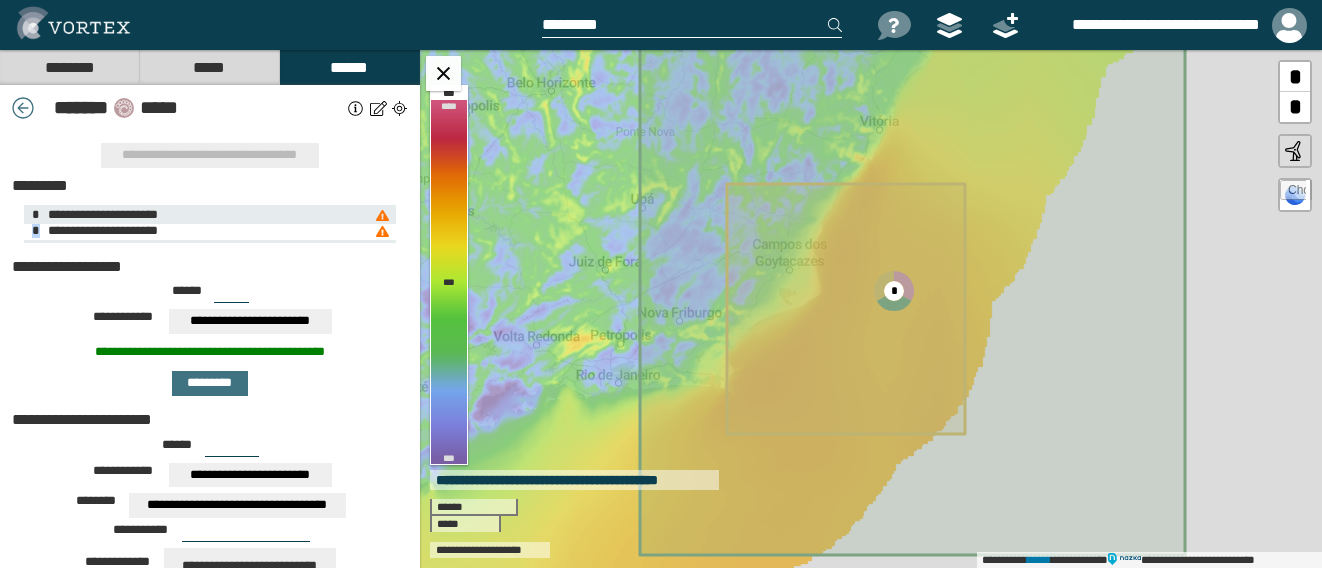 click on "**********" at bounding box center (100, 230) 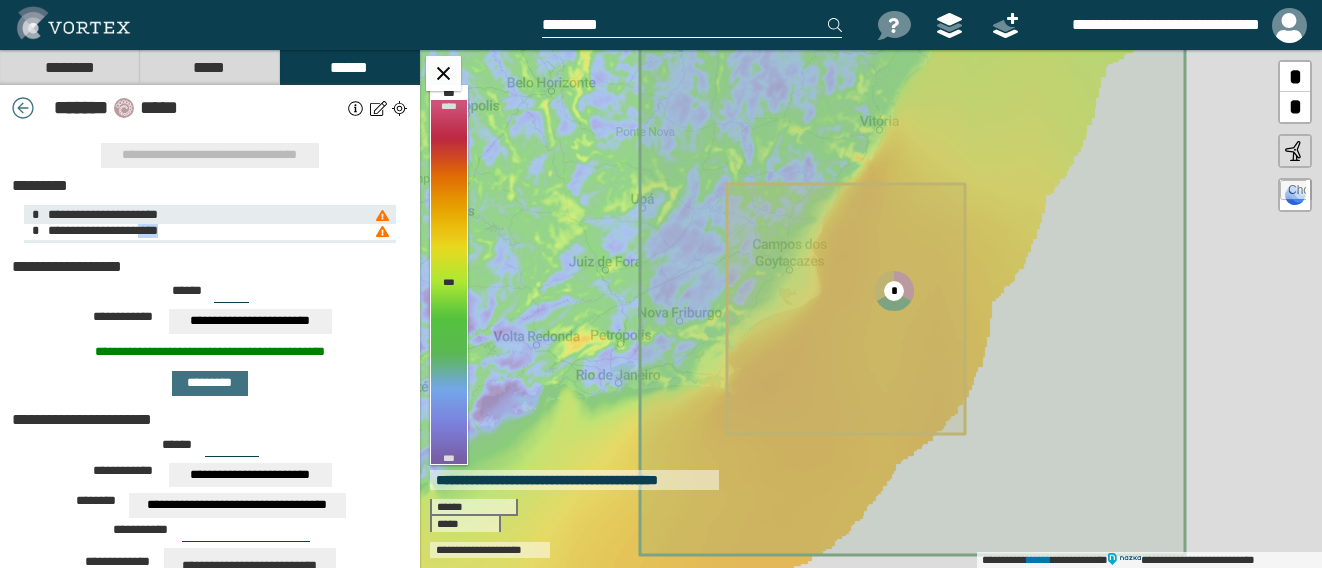 click on "**********" at bounding box center (100, 230) 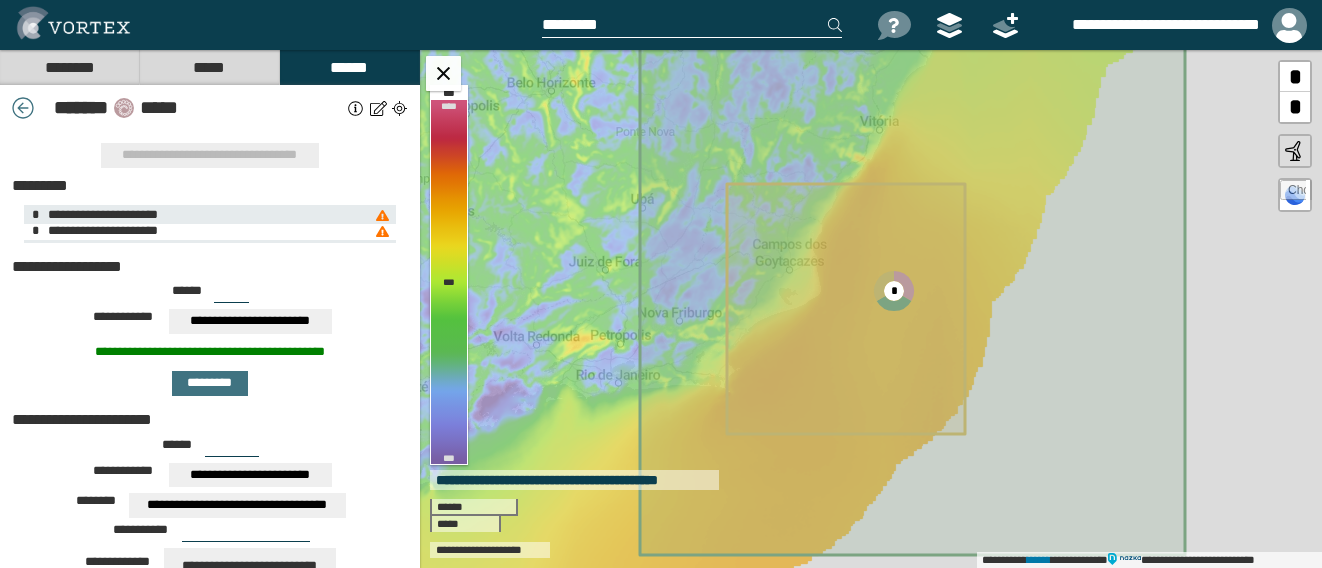 click at bounding box center (382, 232) 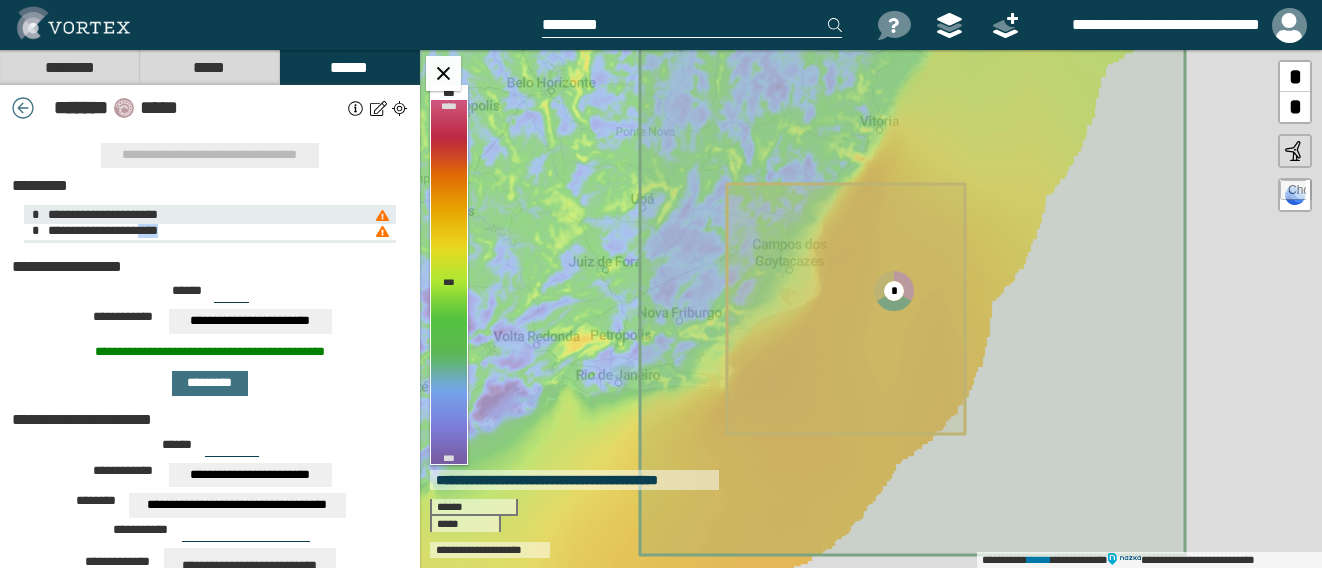 click at bounding box center [382, 232] 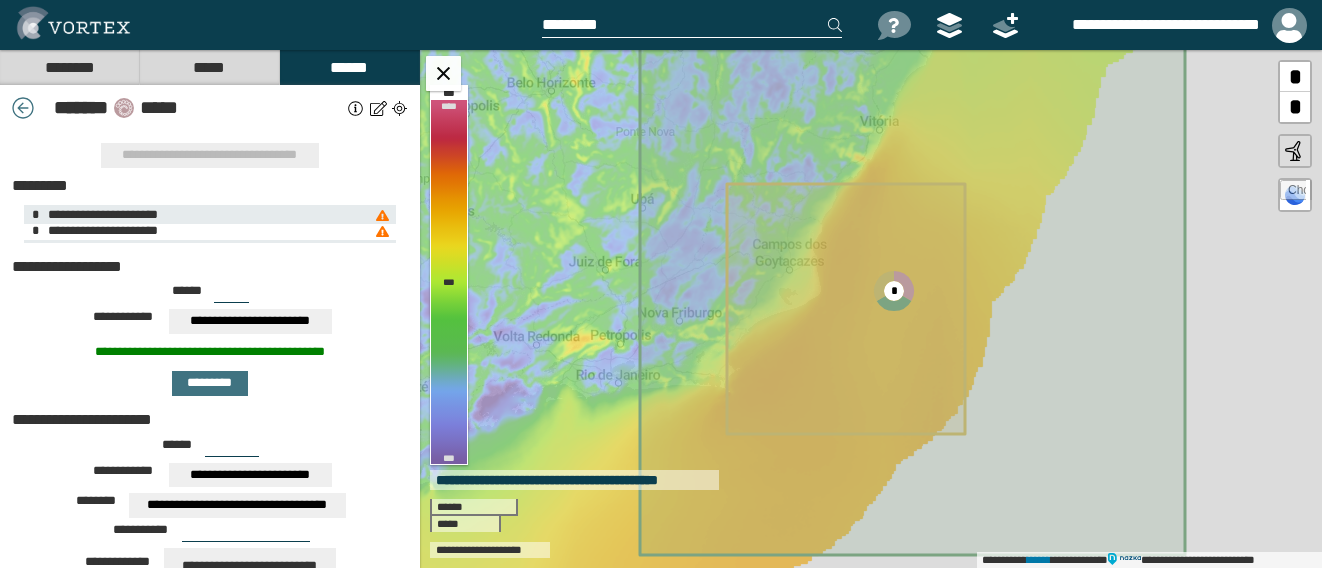 click at bounding box center (382, 232) 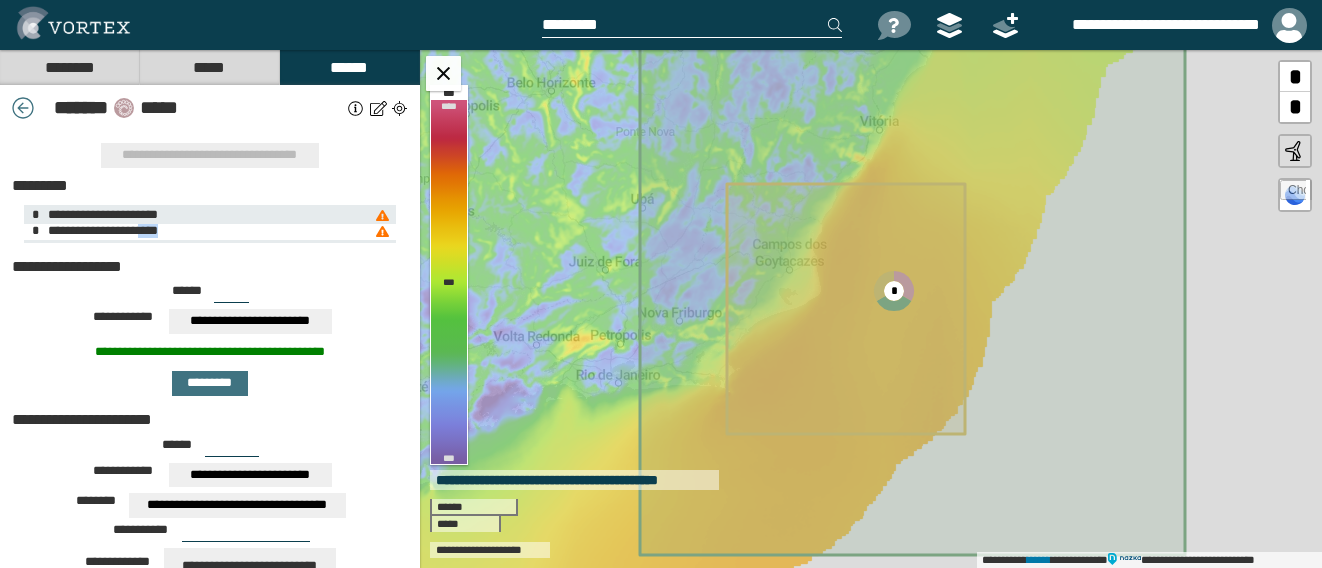 click at bounding box center [382, 232] 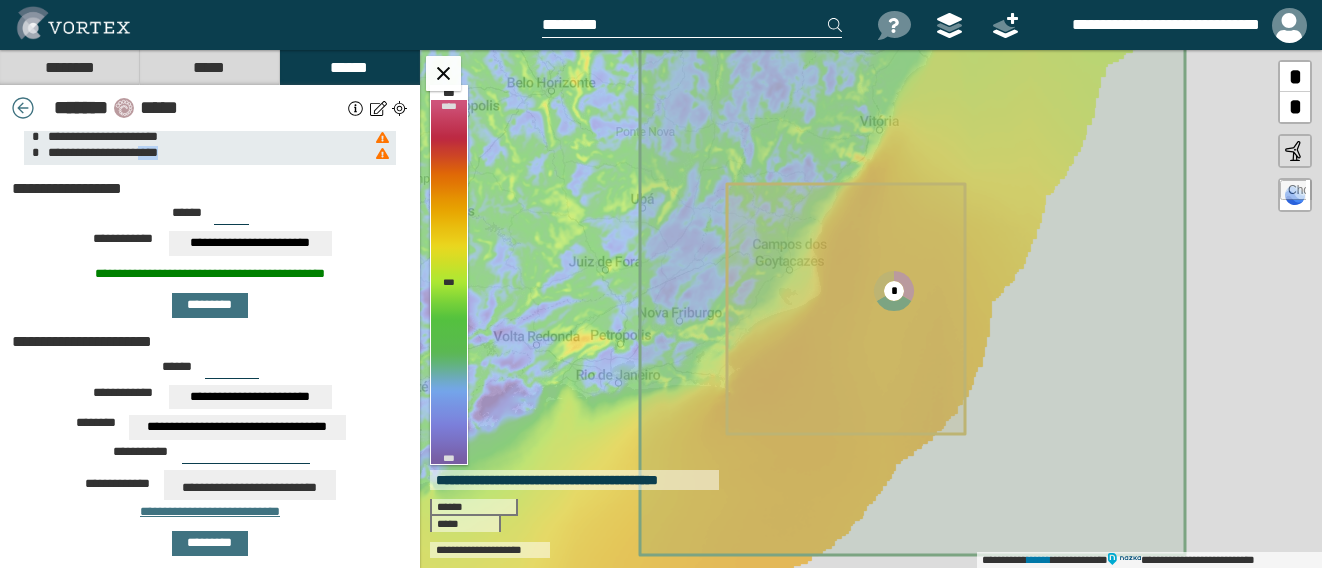 scroll, scrollTop: 98, scrollLeft: 0, axis: vertical 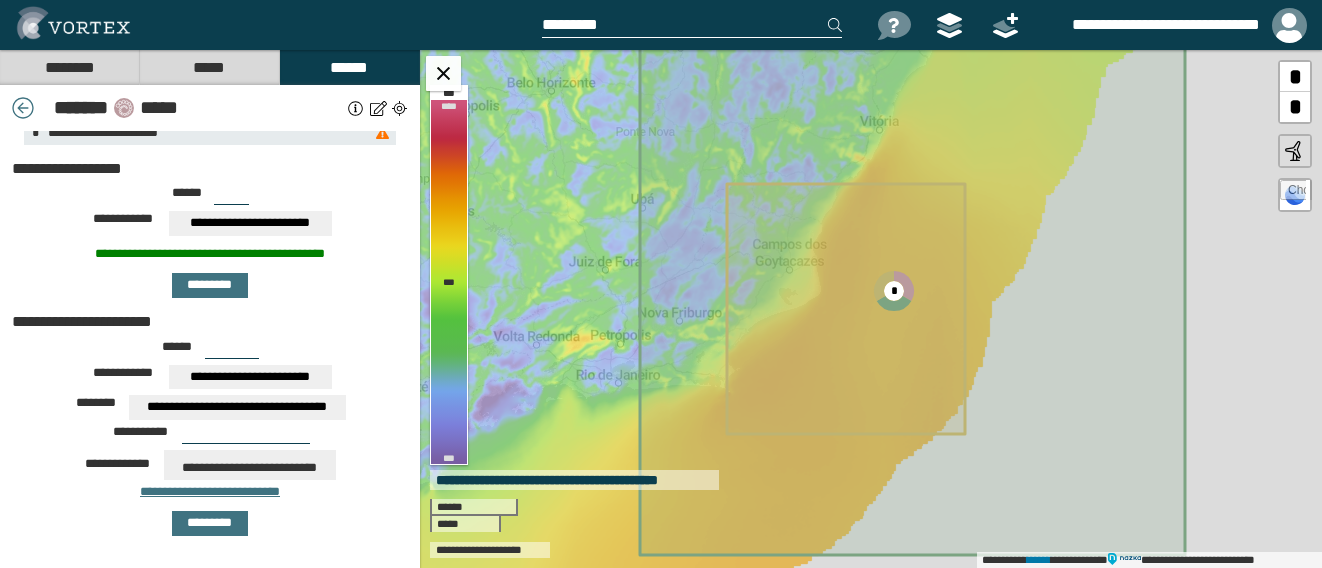 drag, startPoint x: 239, startPoint y: 347, endPoint x: 185, endPoint y: 346, distance: 54.00926 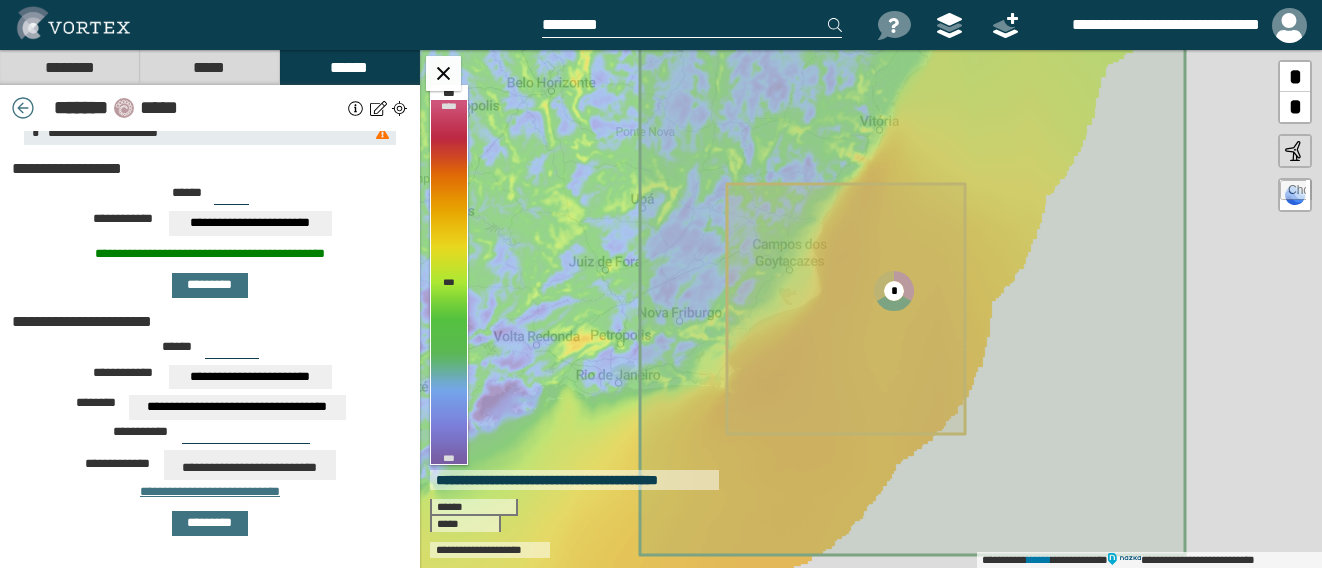 type on "*" 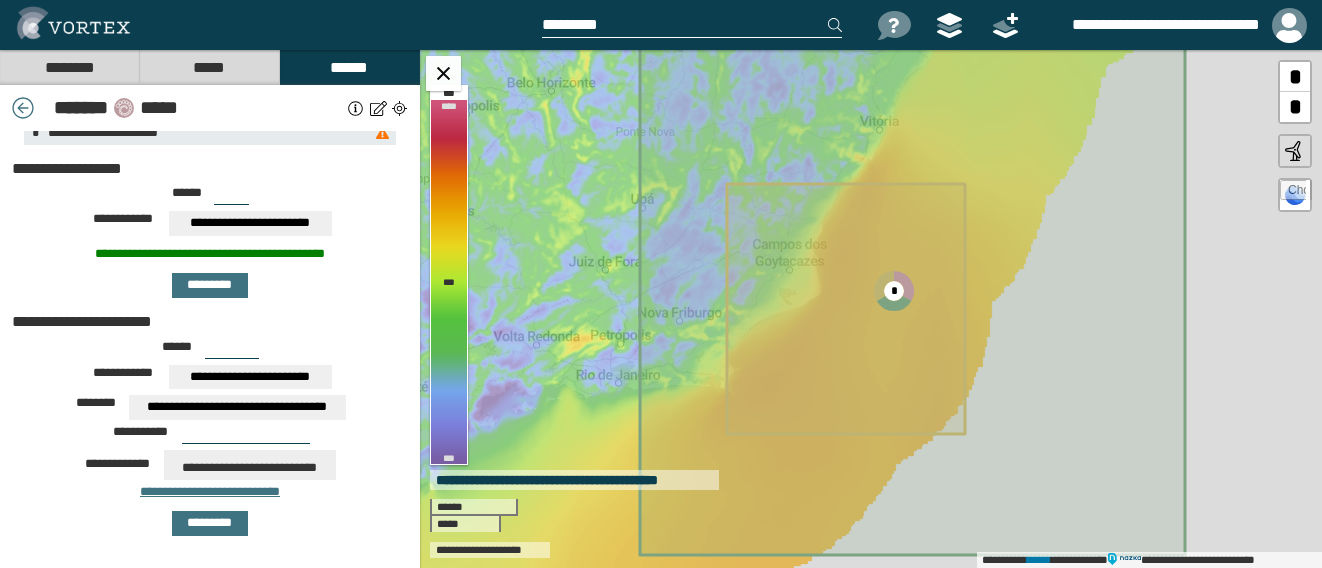 click on "**********" at bounding box center [210, 435] 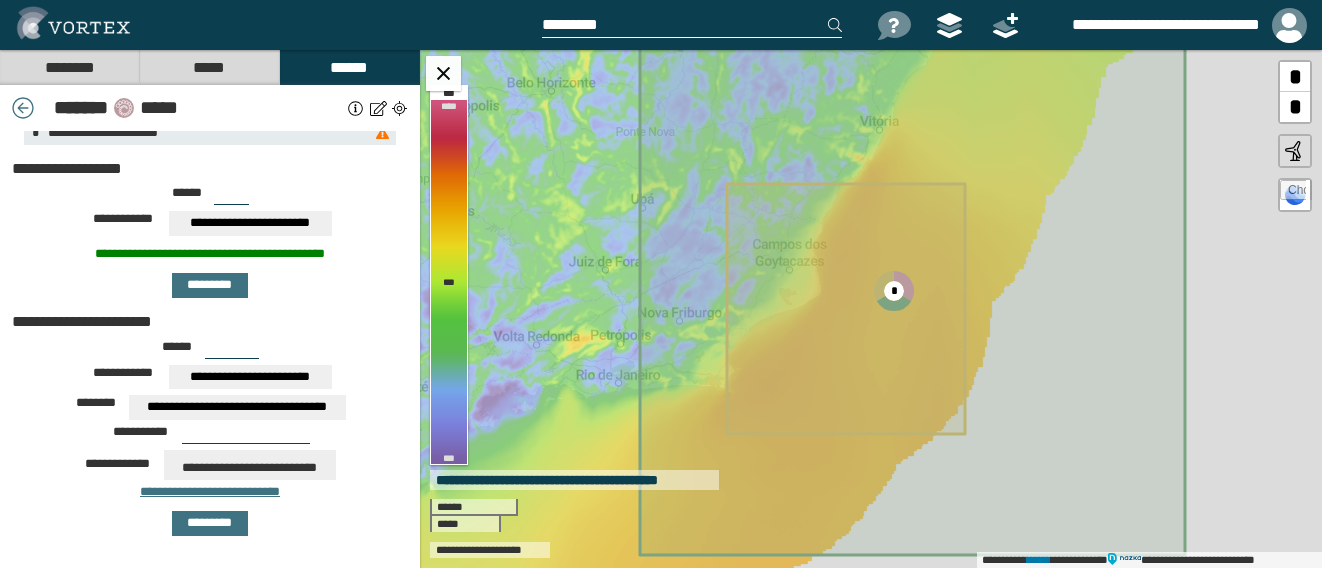 click on "**********" at bounding box center [250, 465] 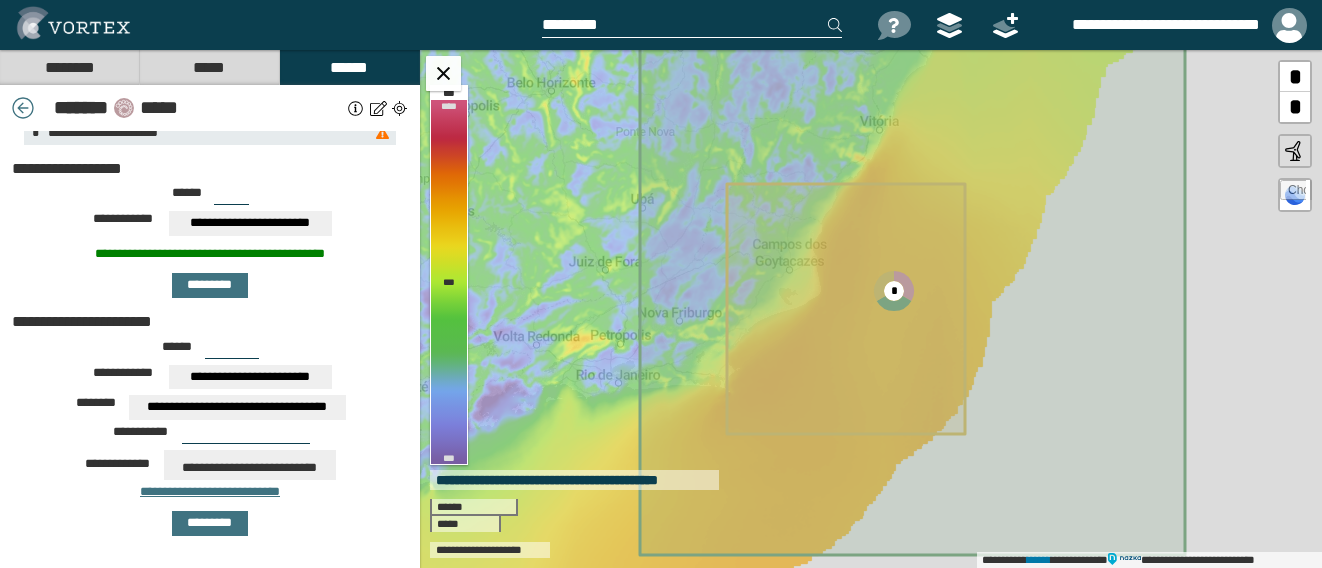 click on "**********" at bounding box center (317, 456) 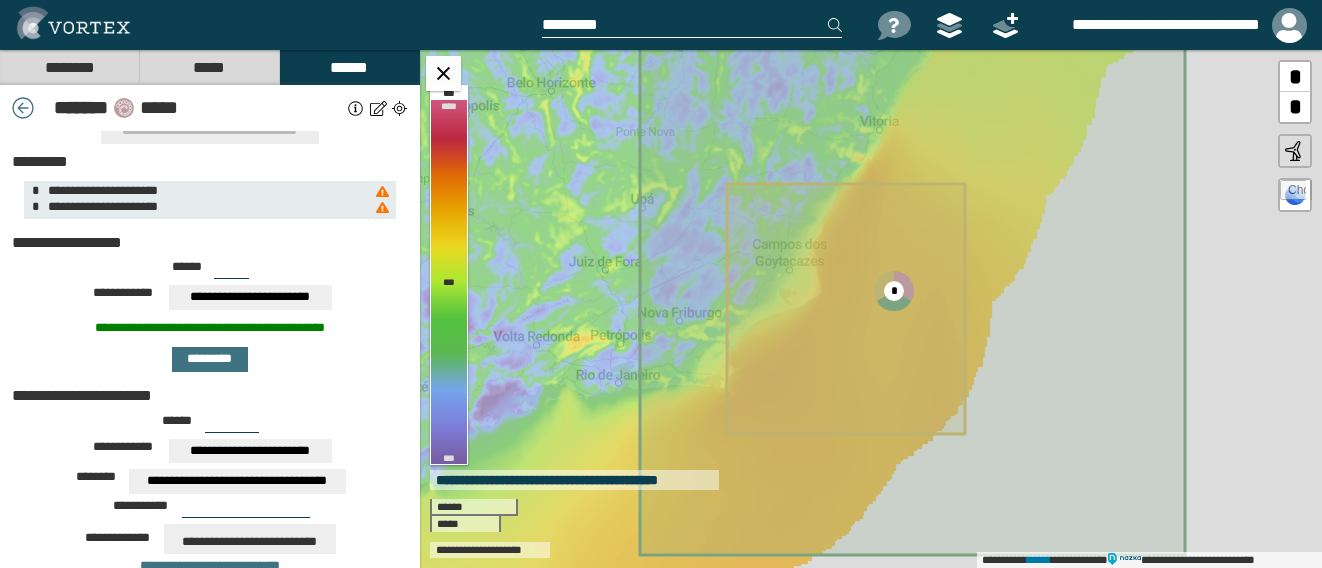 scroll, scrollTop: 0, scrollLeft: 0, axis: both 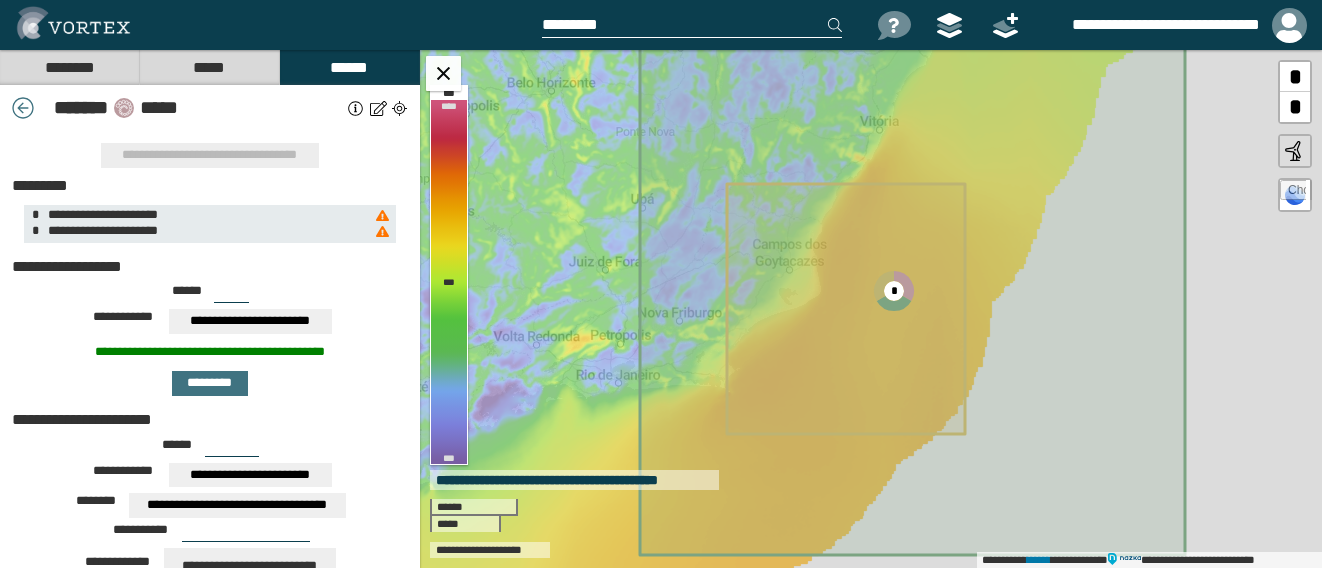 click at bounding box center [356, 108] 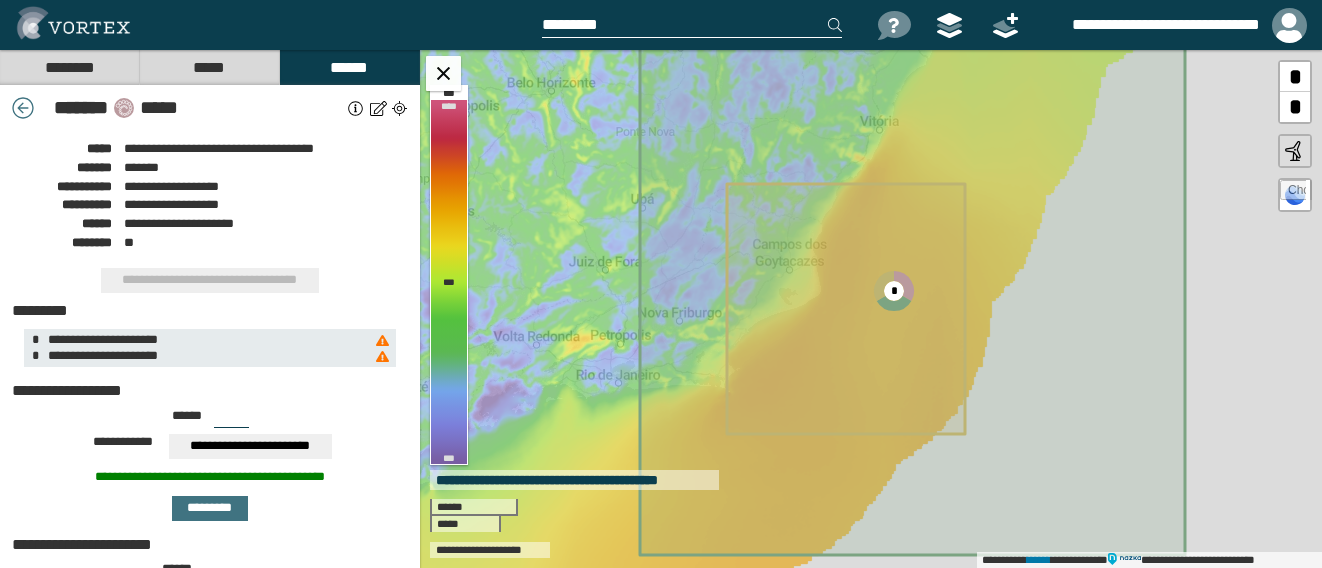 click at bounding box center (399, 108) 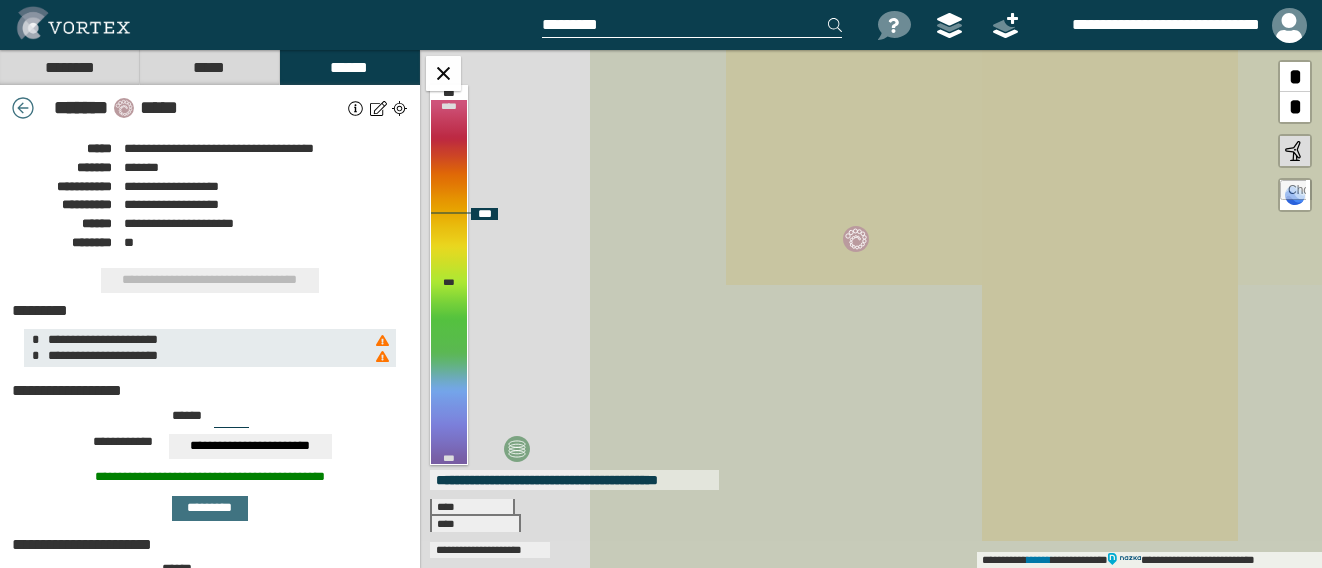 drag, startPoint x: 535, startPoint y: 316, endPoint x: 864, endPoint y: 238, distance: 338.1198 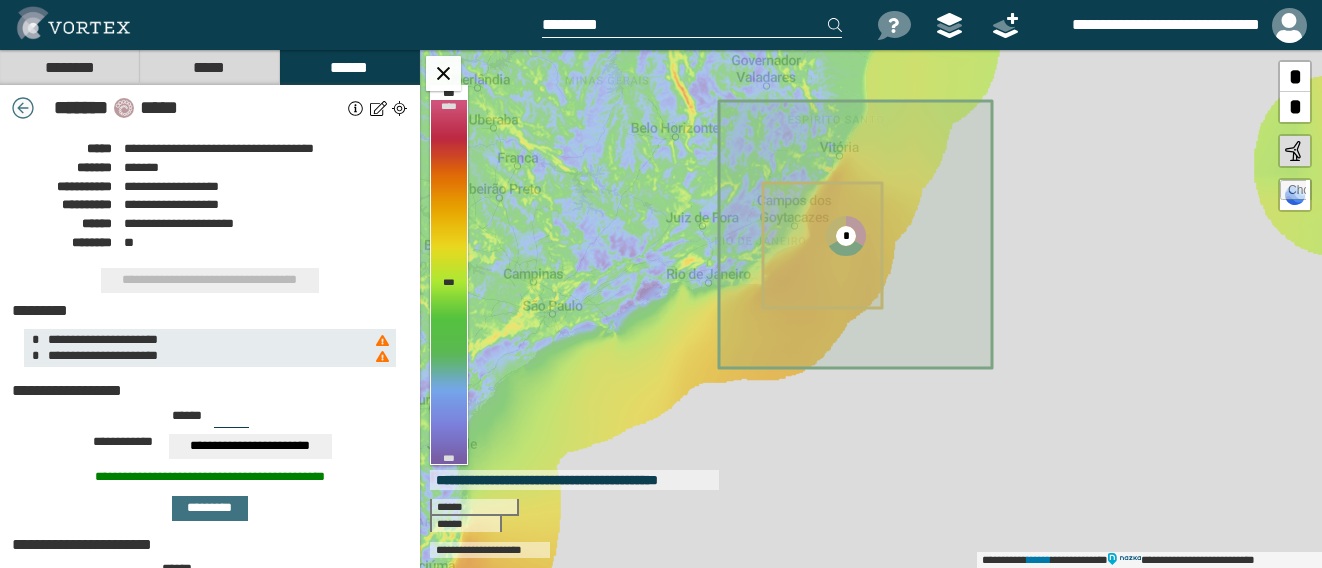 click at bounding box center (23, 108) 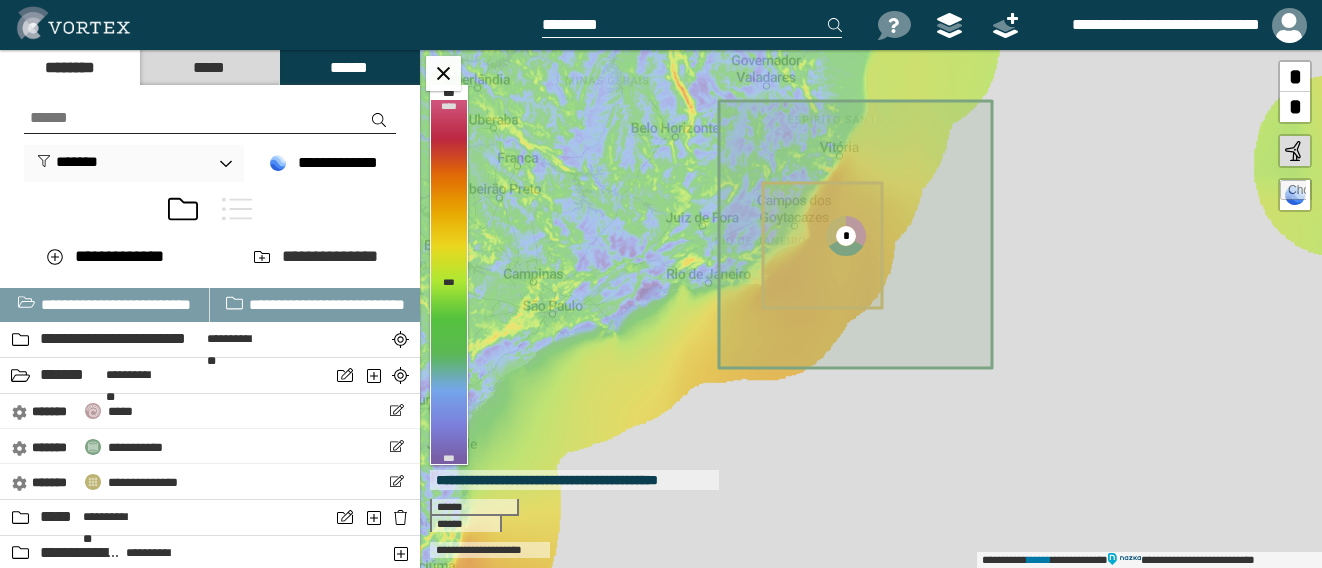 scroll, scrollTop: 18, scrollLeft: 0, axis: vertical 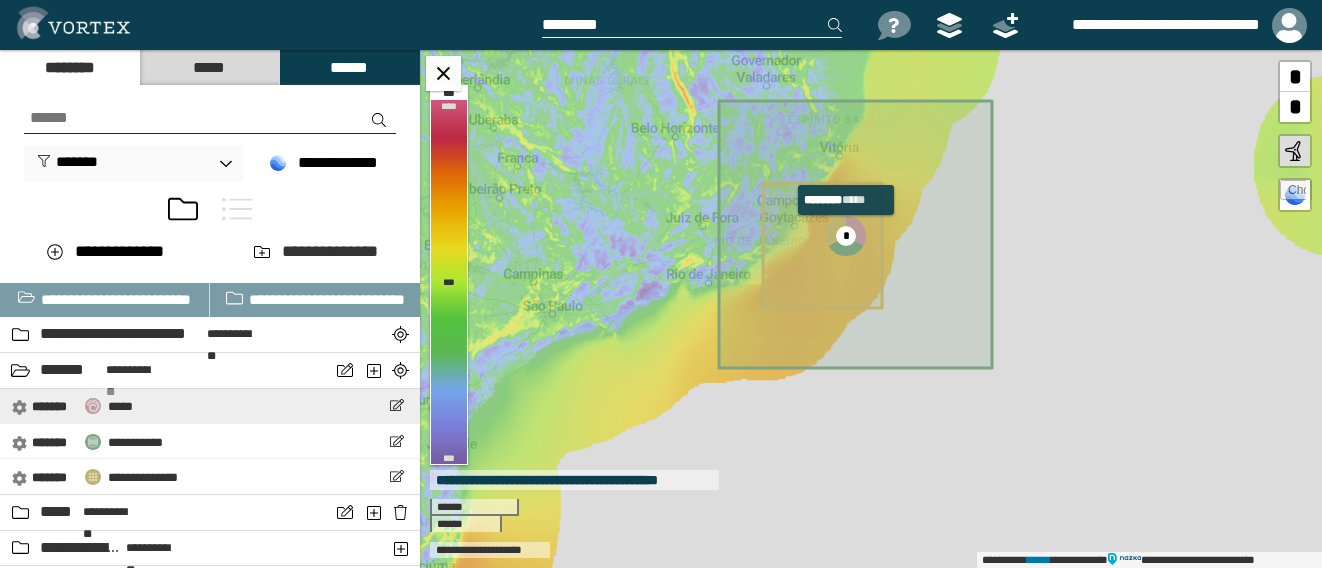 click on "*****" at bounding box center [120, 406] 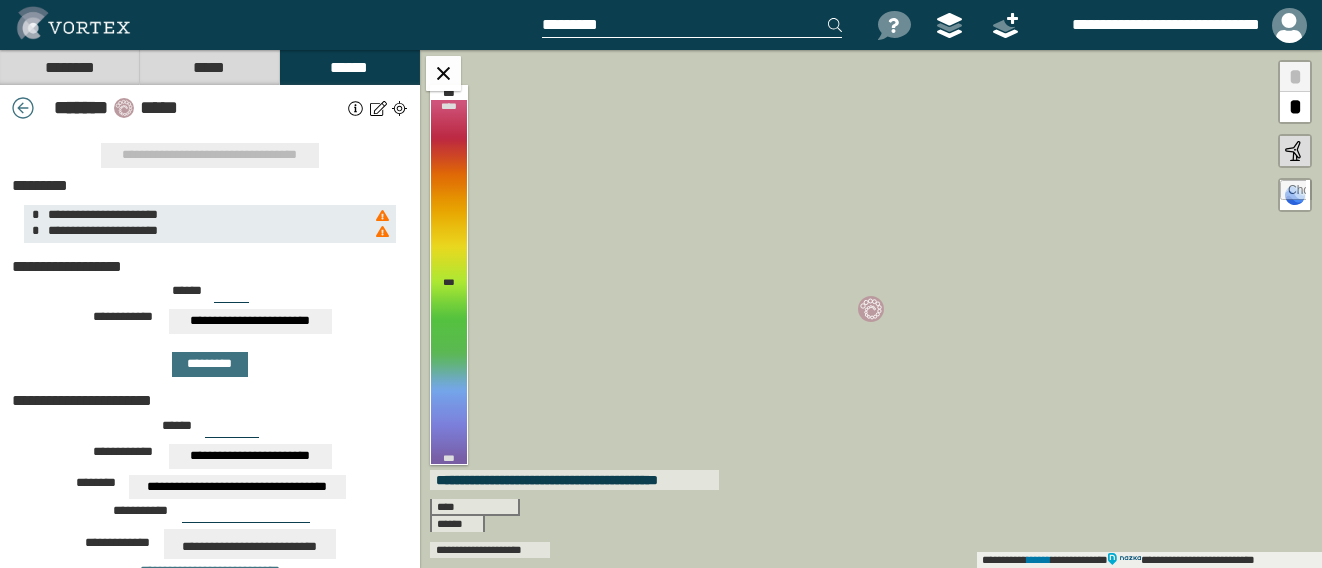 click on "* ****** *****" at bounding box center [210, 108] 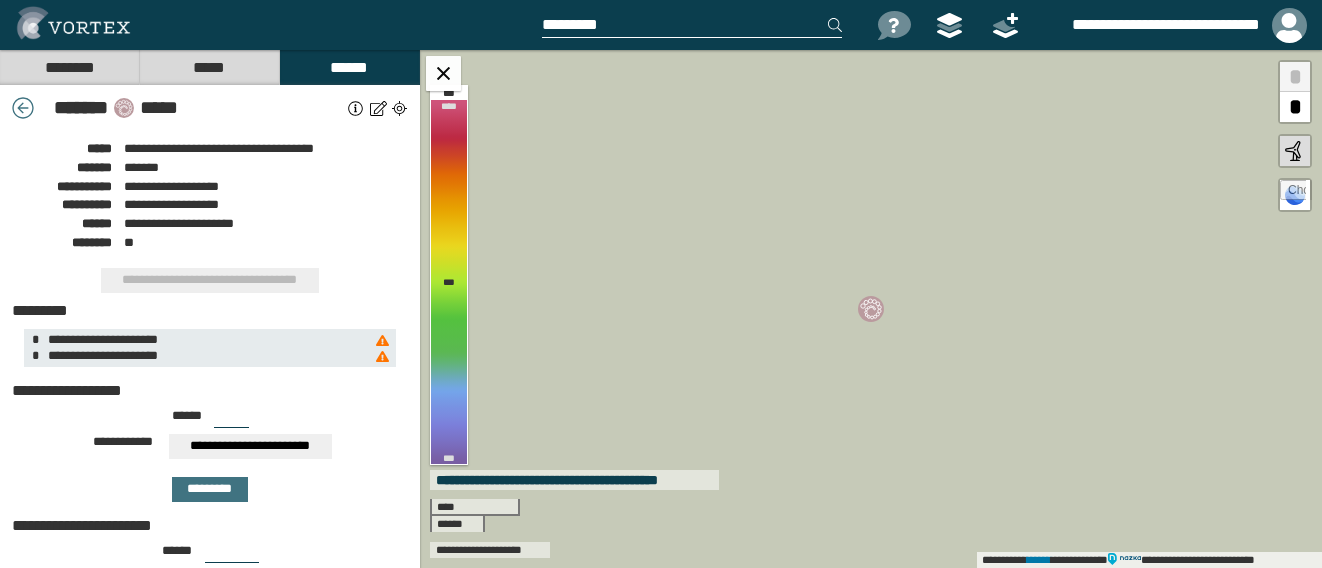 click on "* ****** *****" at bounding box center [210, 108] 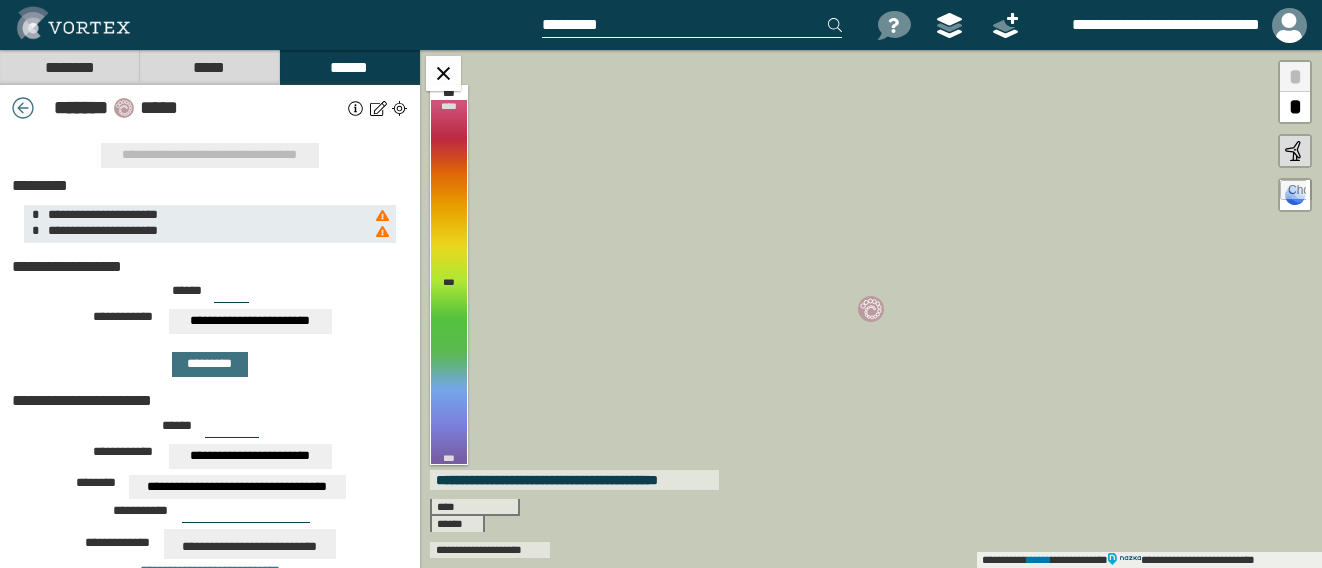 click at bounding box center [23, 108] 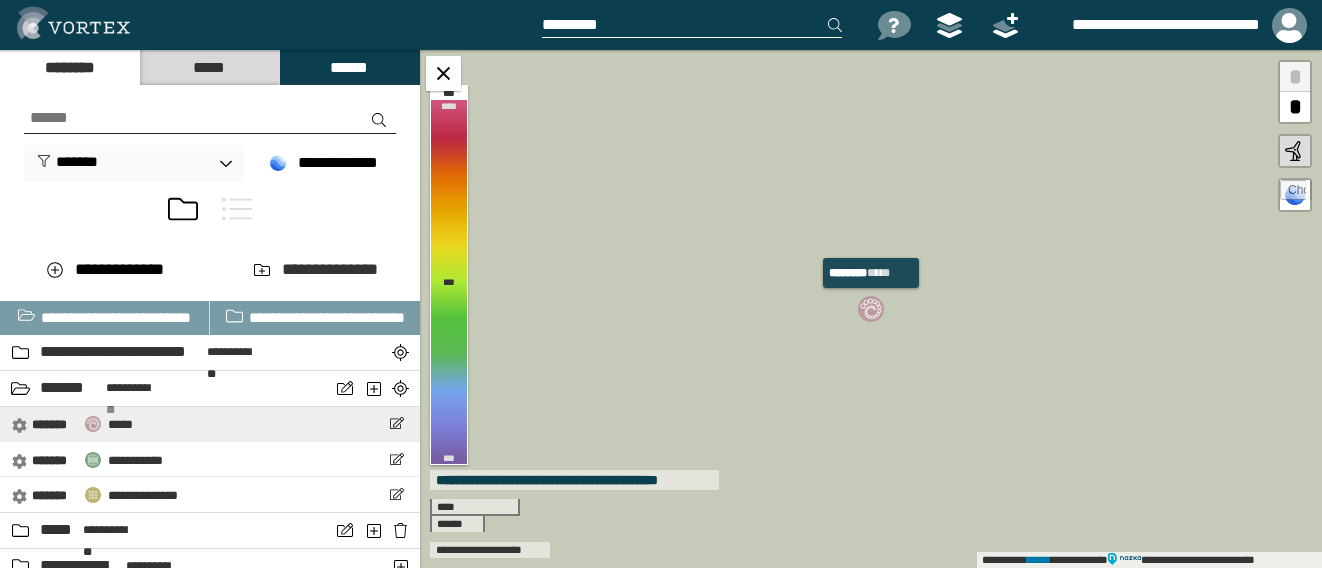 click on "**********" at bounding box center [72, 423] 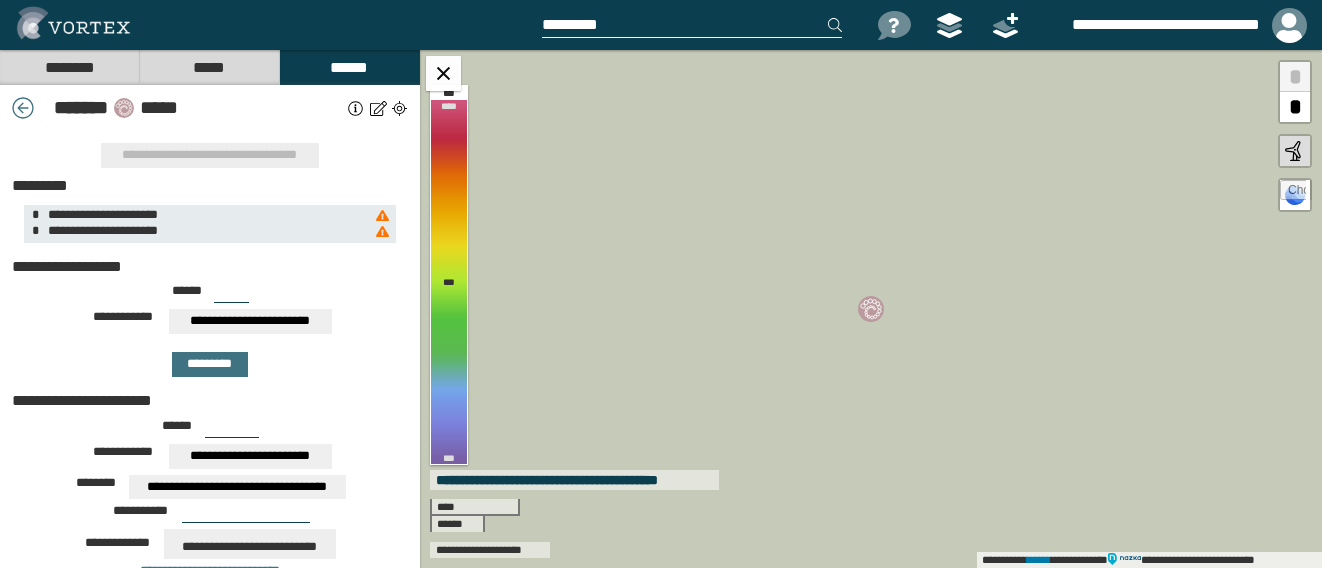 click on "**" at bounding box center (231, 295) 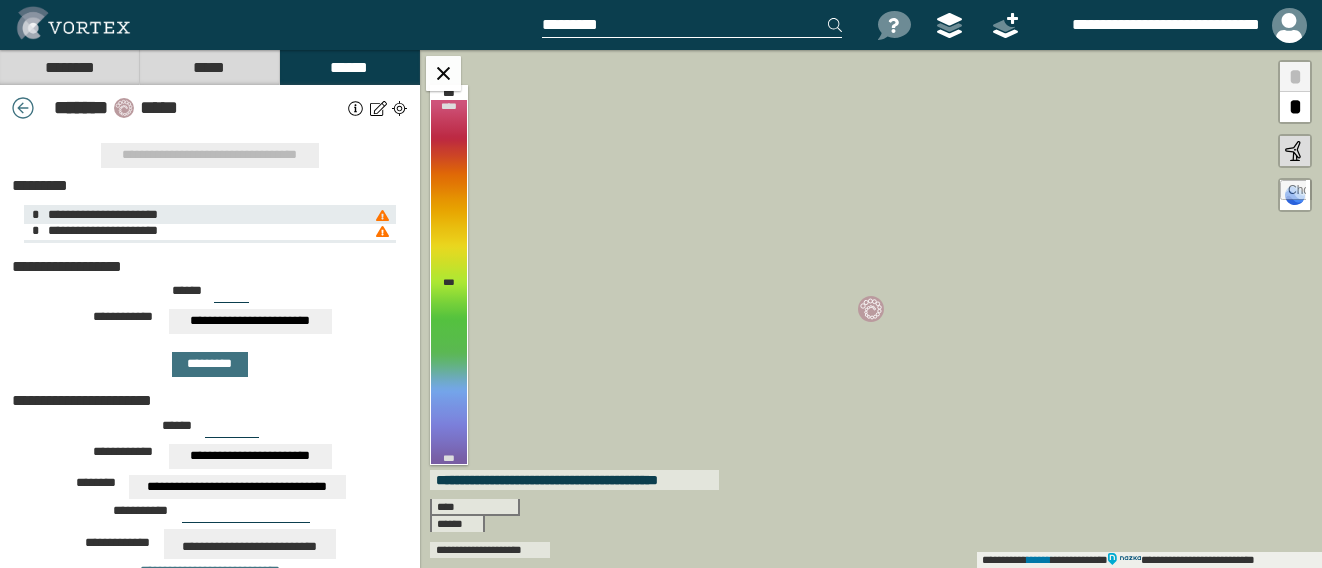 click on "**********" at bounding box center (100, 230) 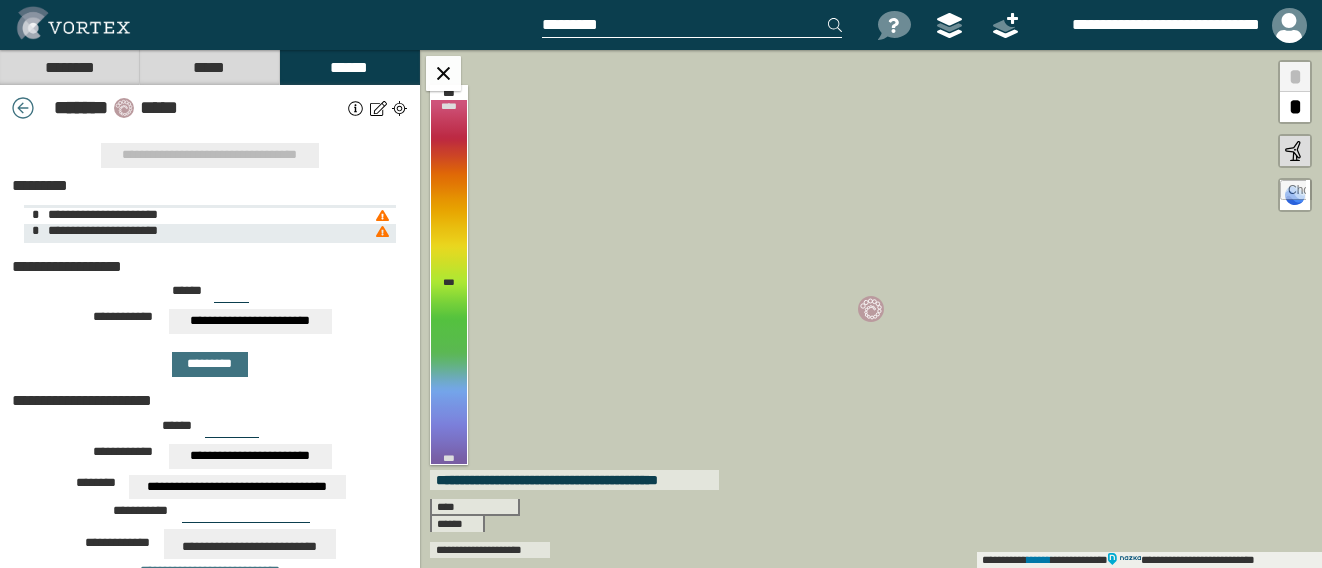 click on "**********" at bounding box center (100, 214) 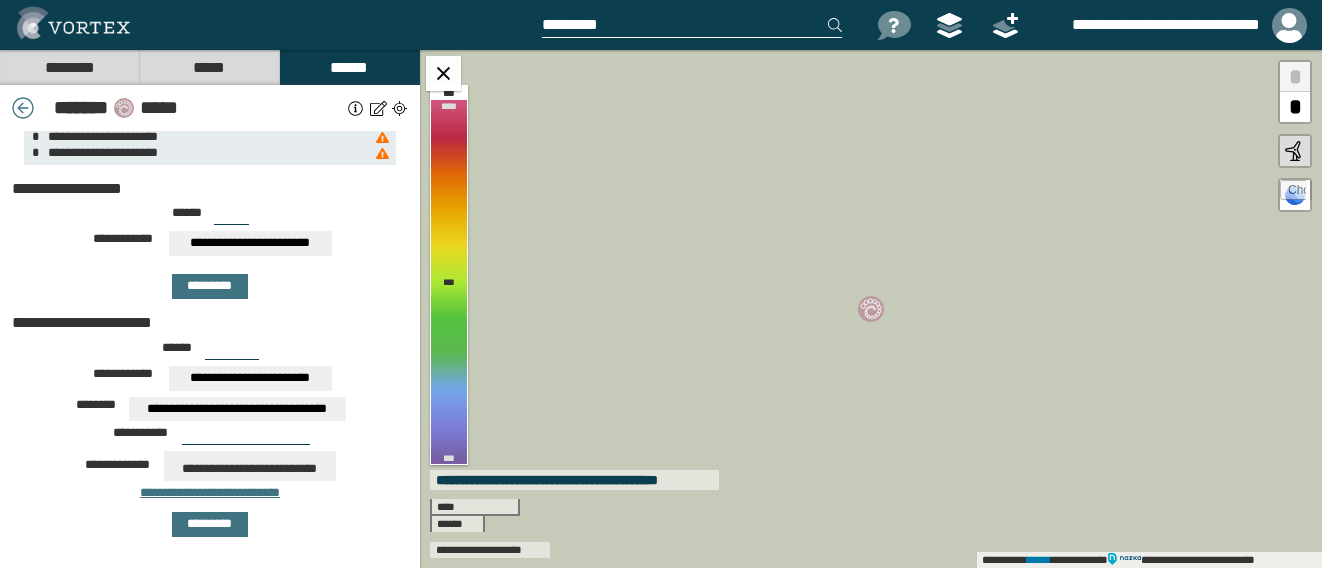 scroll, scrollTop: 80, scrollLeft: 0, axis: vertical 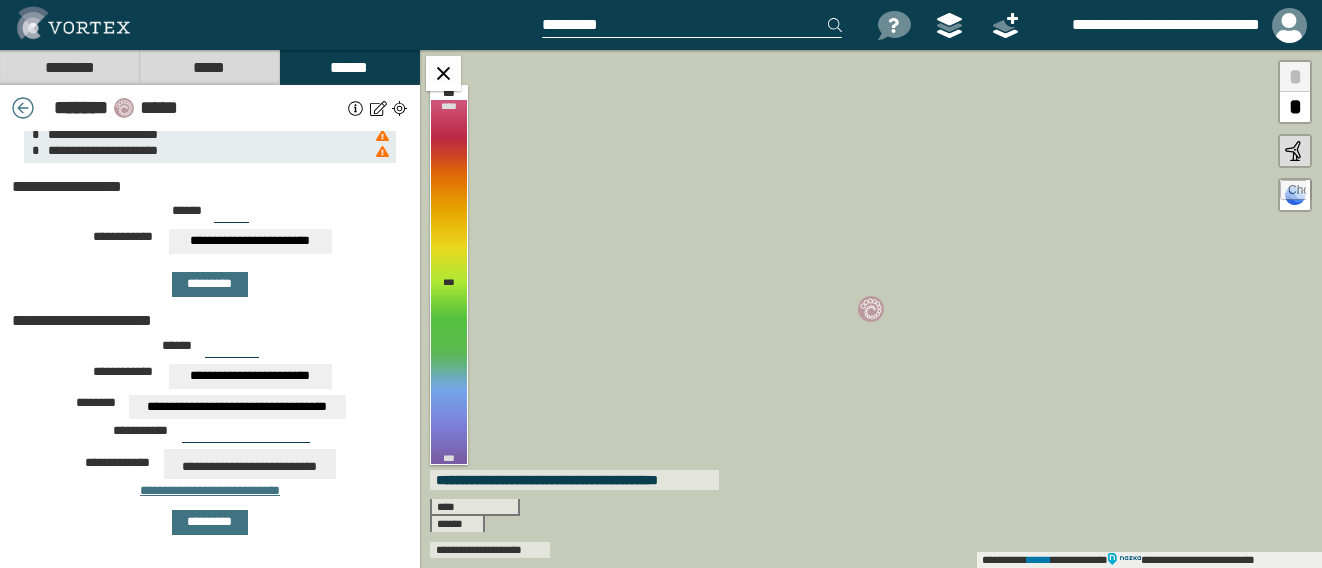 click on "**********" at bounding box center (210, 491) 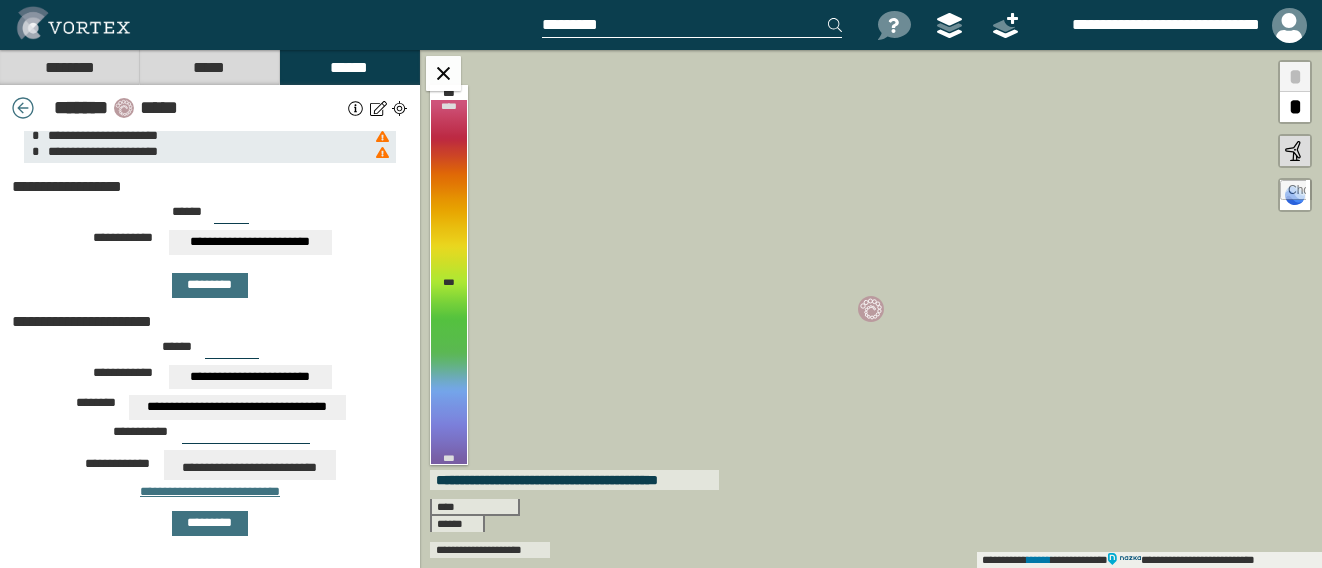 click at bounding box center (356, 108) 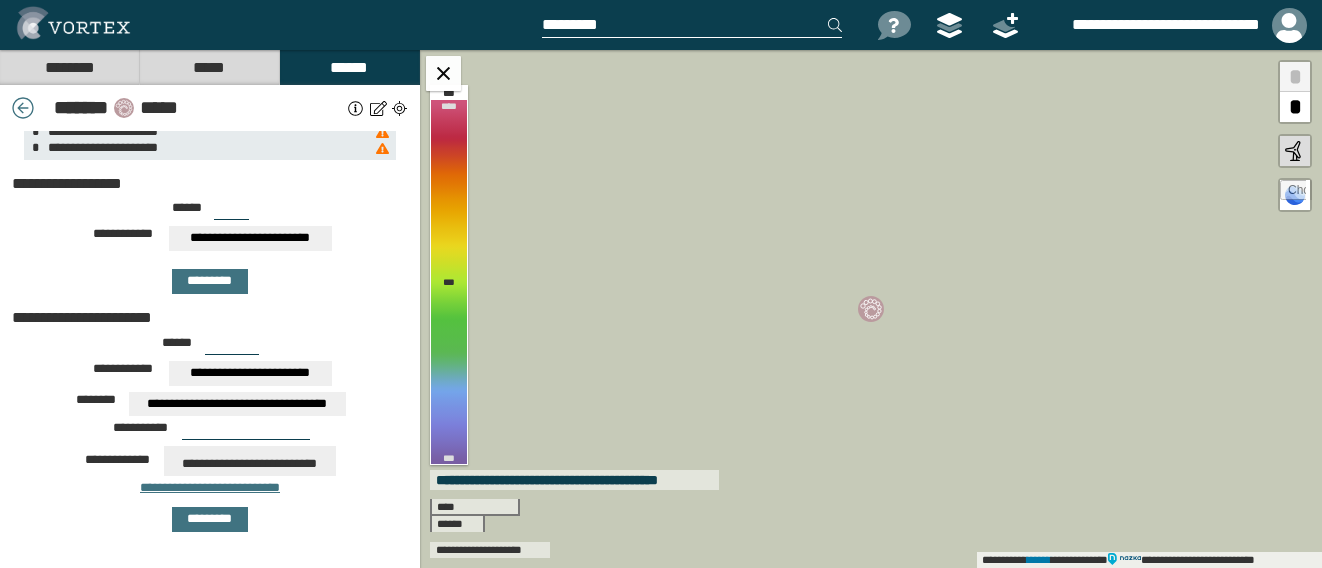 scroll, scrollTop: 79, scrollLeft: 0, axis: vertical 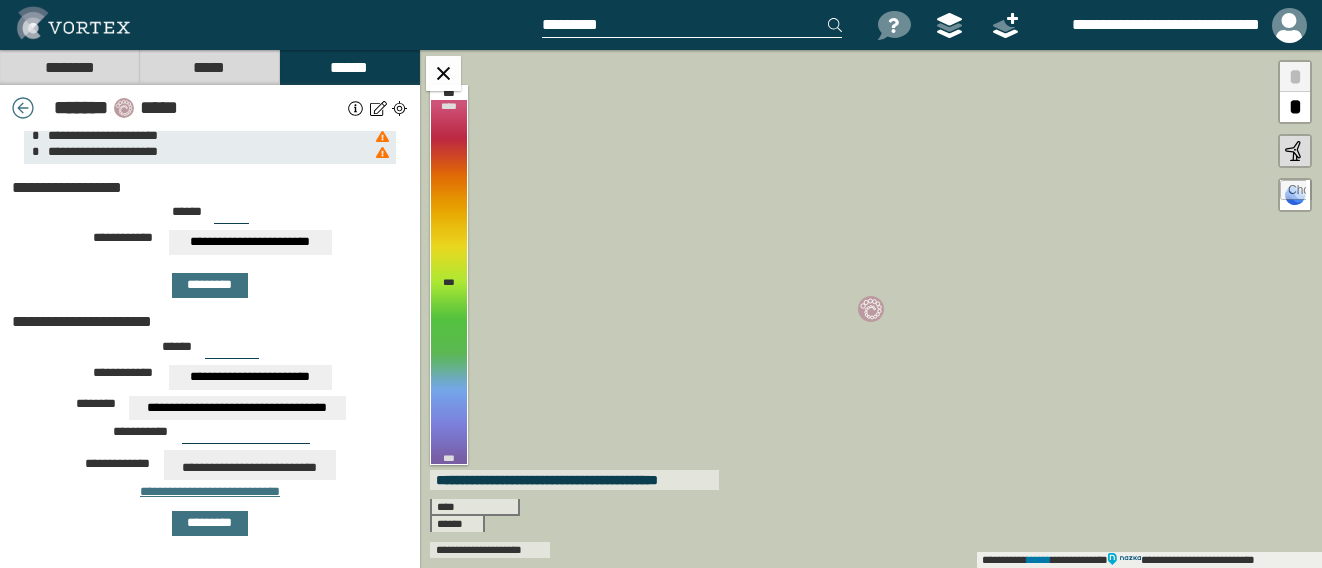 click on "*****" at bounding box center (209, 67) 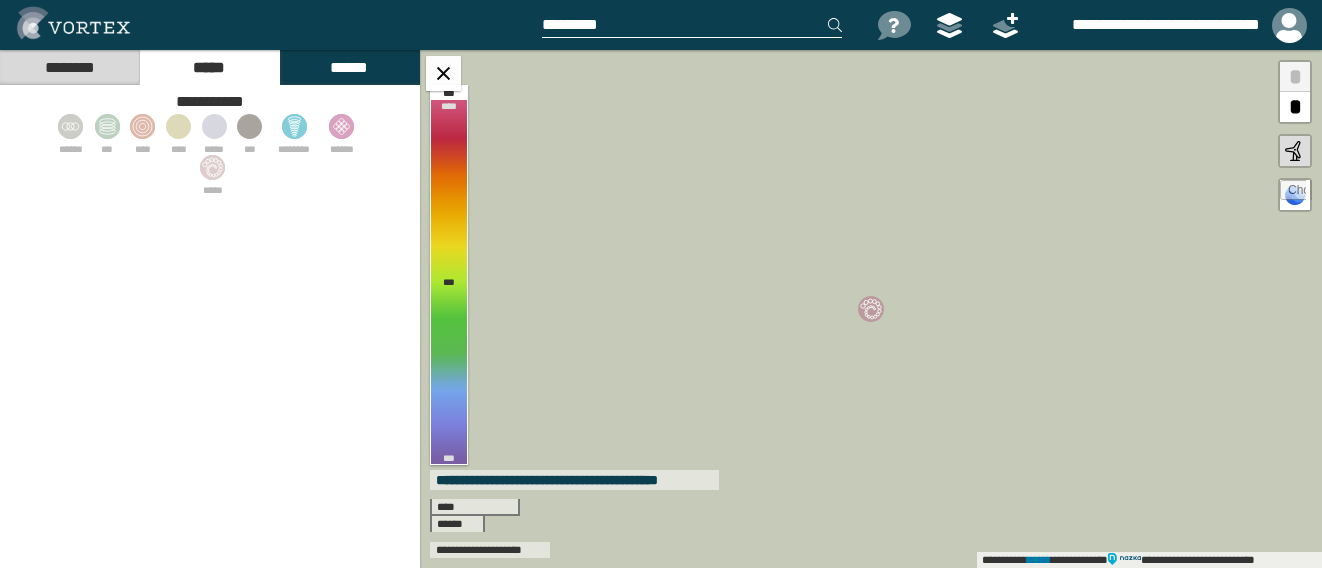 click on "********" at bounding box center (69, 67) 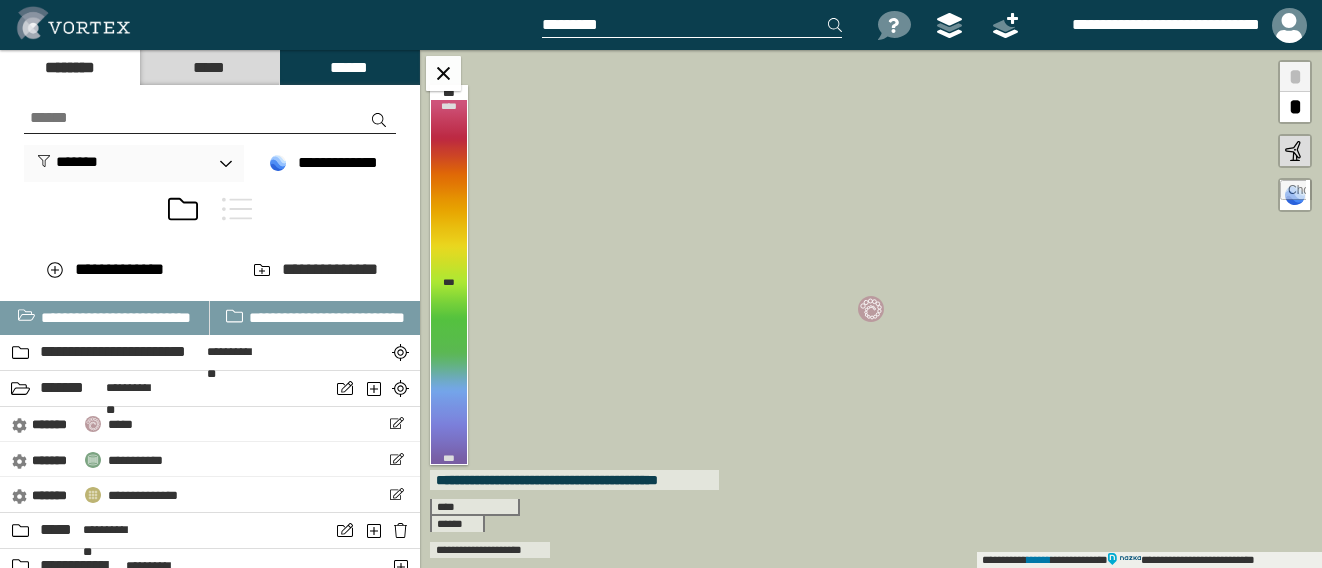 click on "******" at bounding box center [349, 67] 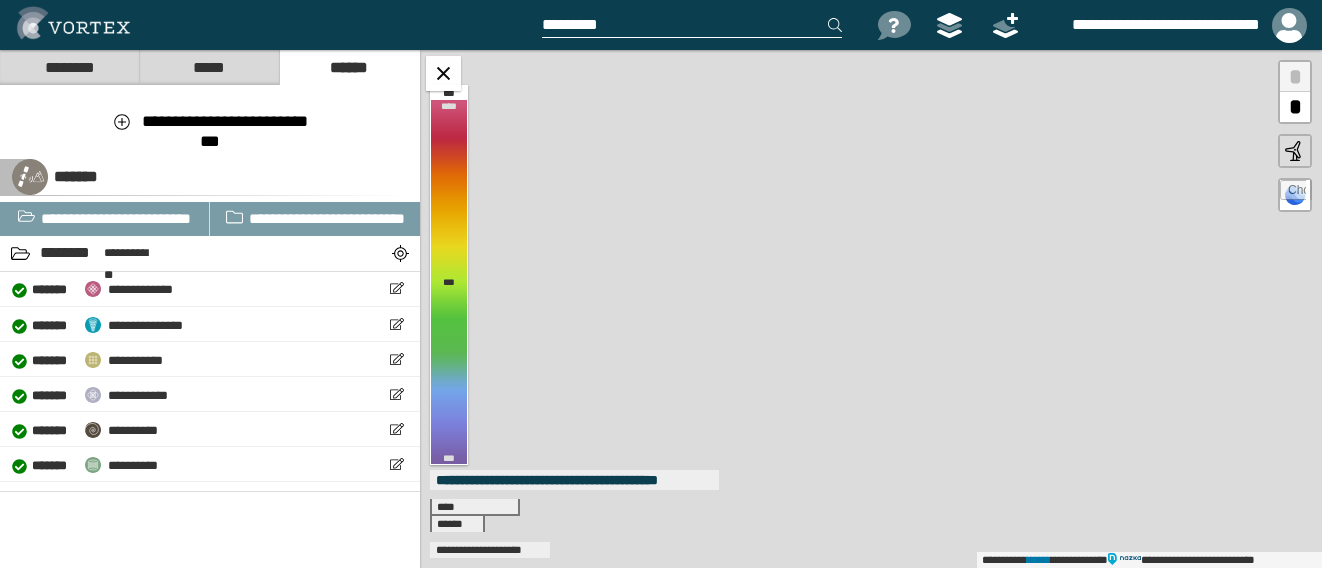click on "********" at bounding box center [69, 67] 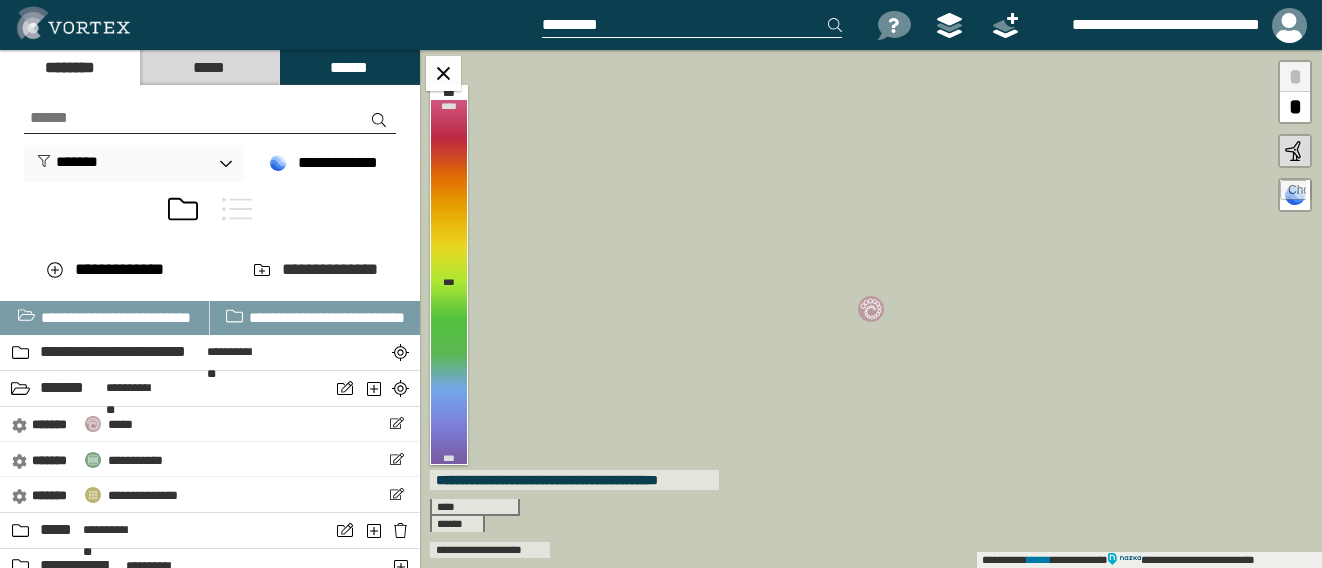scroll, scrollTop: 18, scrollLeft: 0, axis: vertical 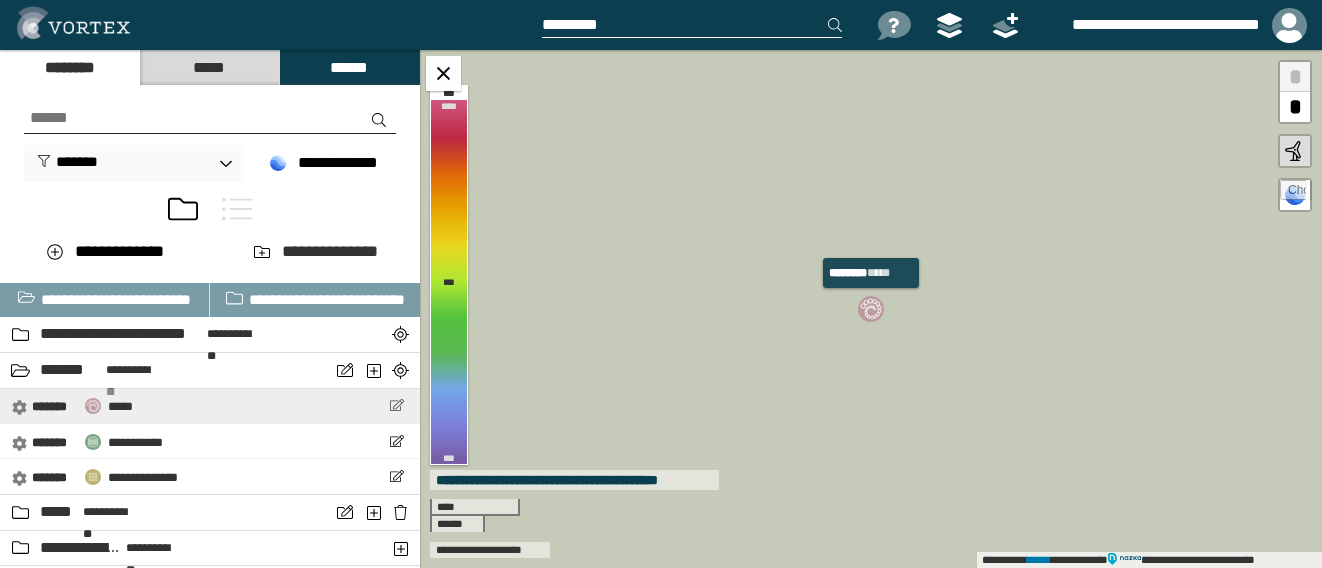 click at bounding box center [396, 405] 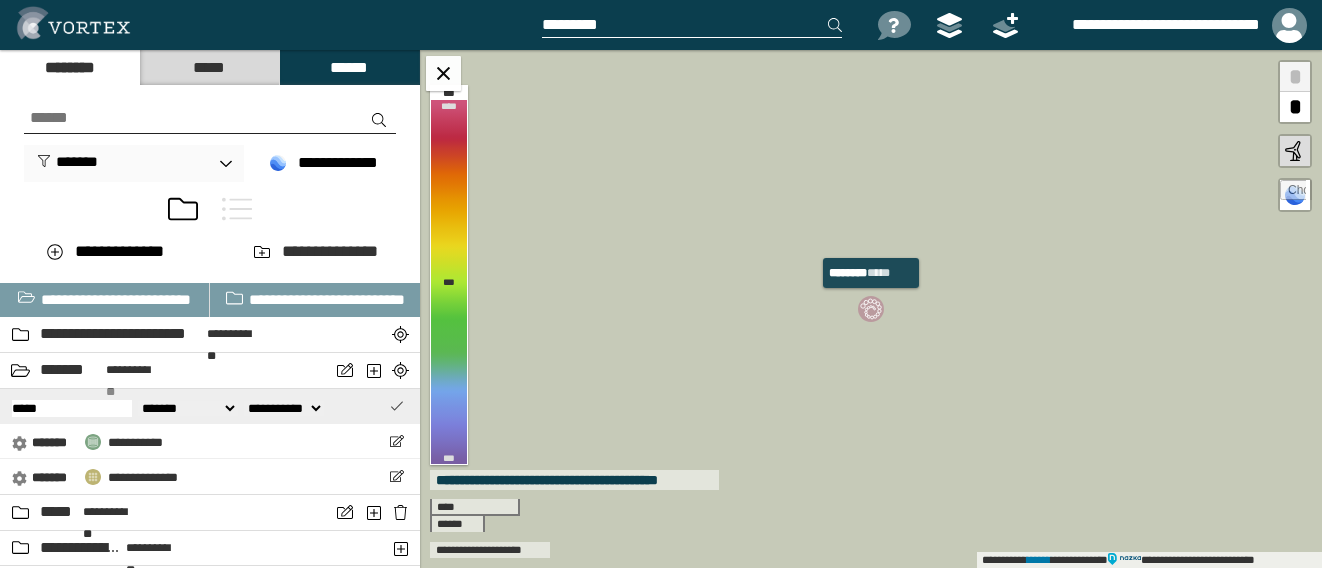 click at bounding box center [396, 405] 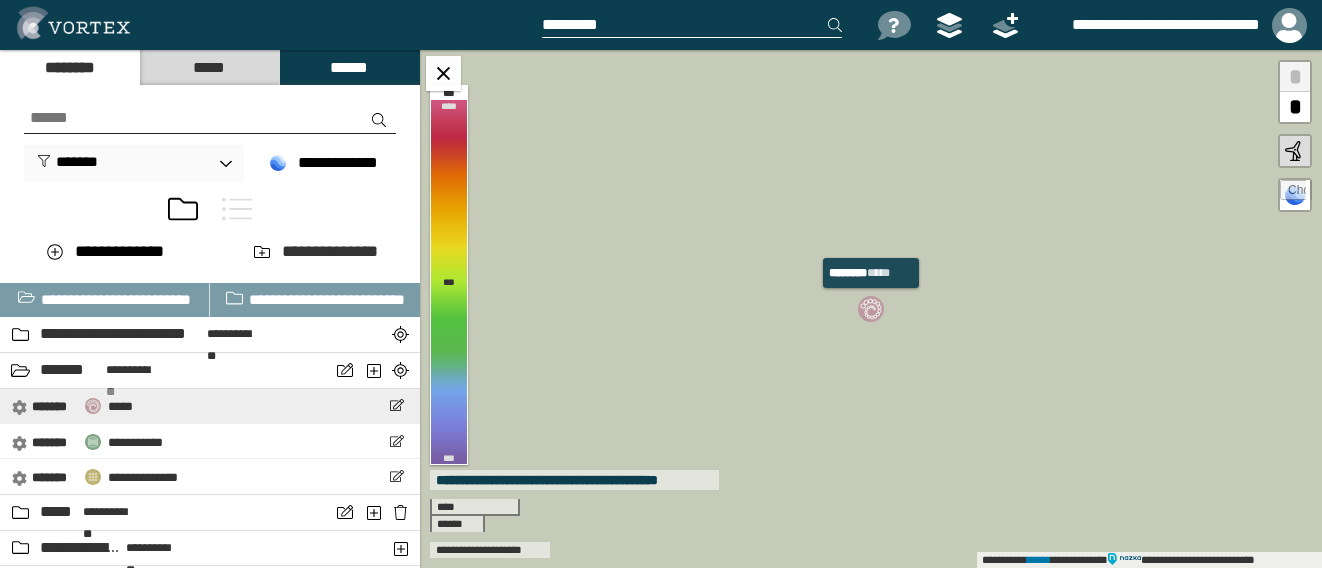 click on "*****" at bounding box center (120, 406) 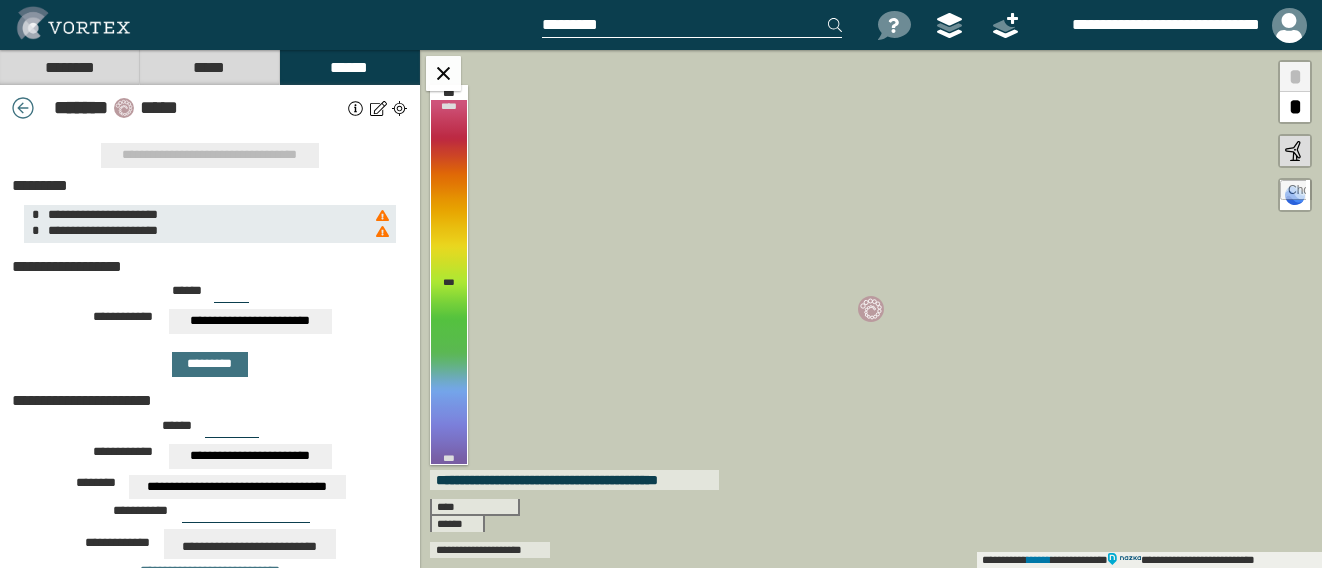 click on "**" at bounding box center [231, 295] 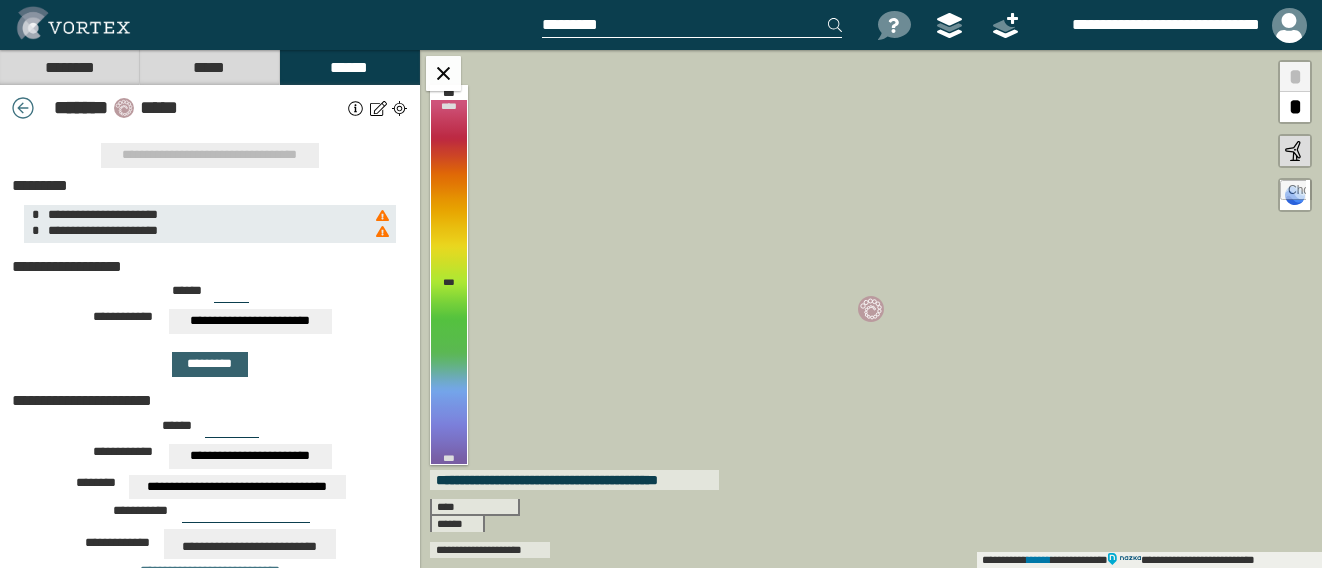 click on "*********" at bounding box center [210, 364] 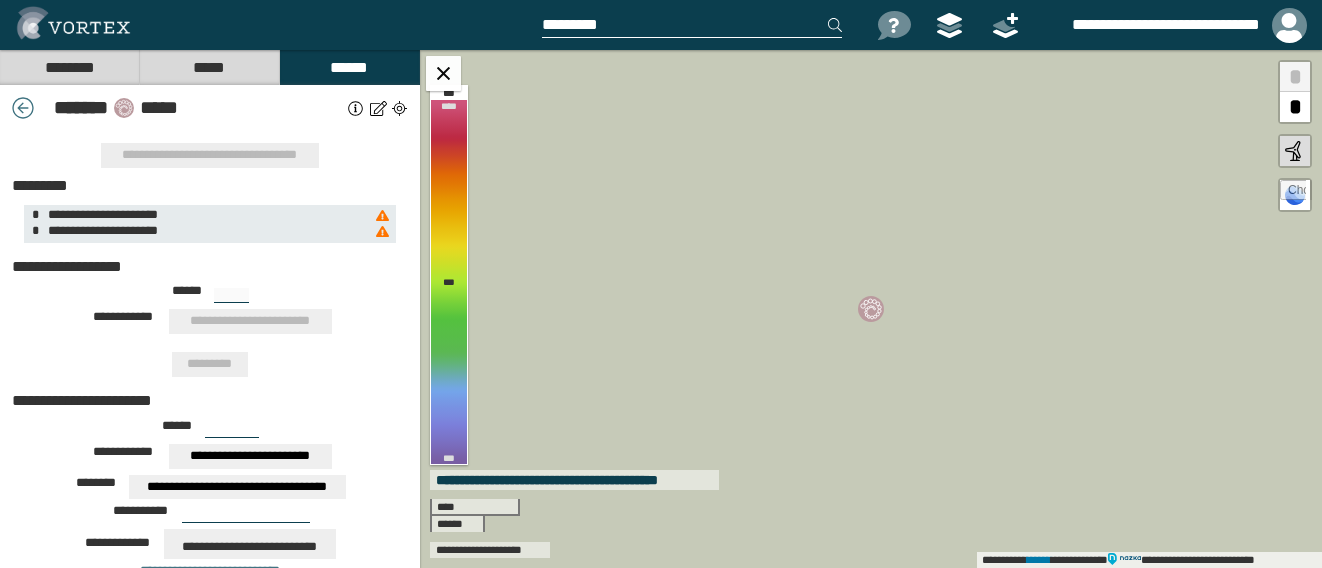 type on "***" 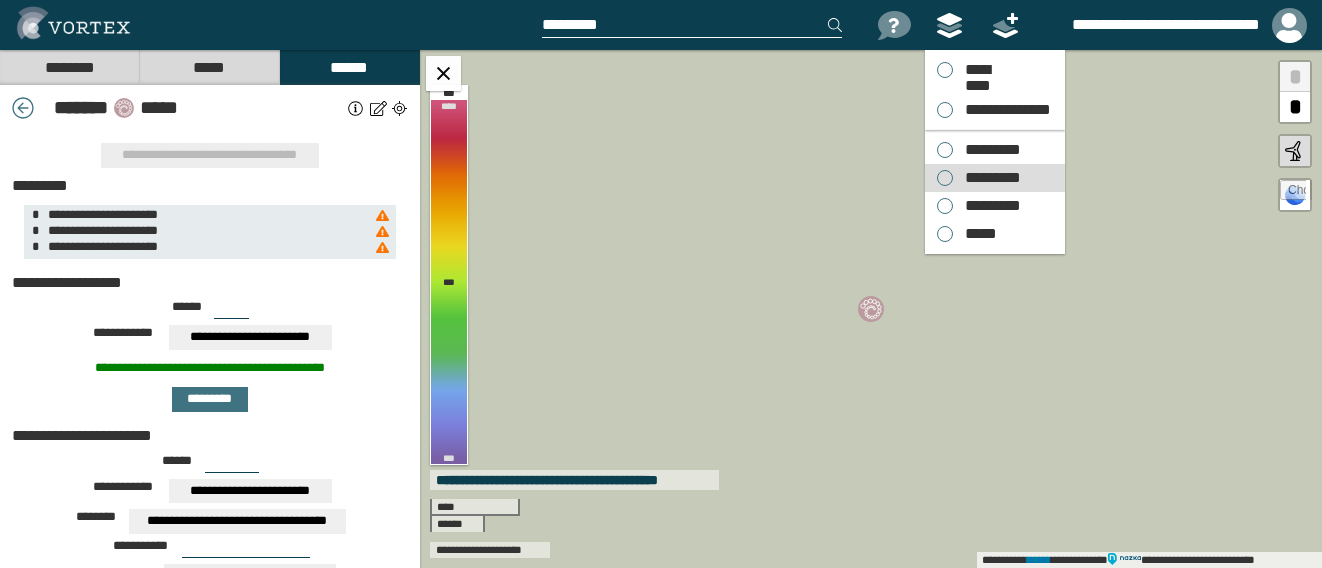 click on "*********" at bounding box center (988, 178) 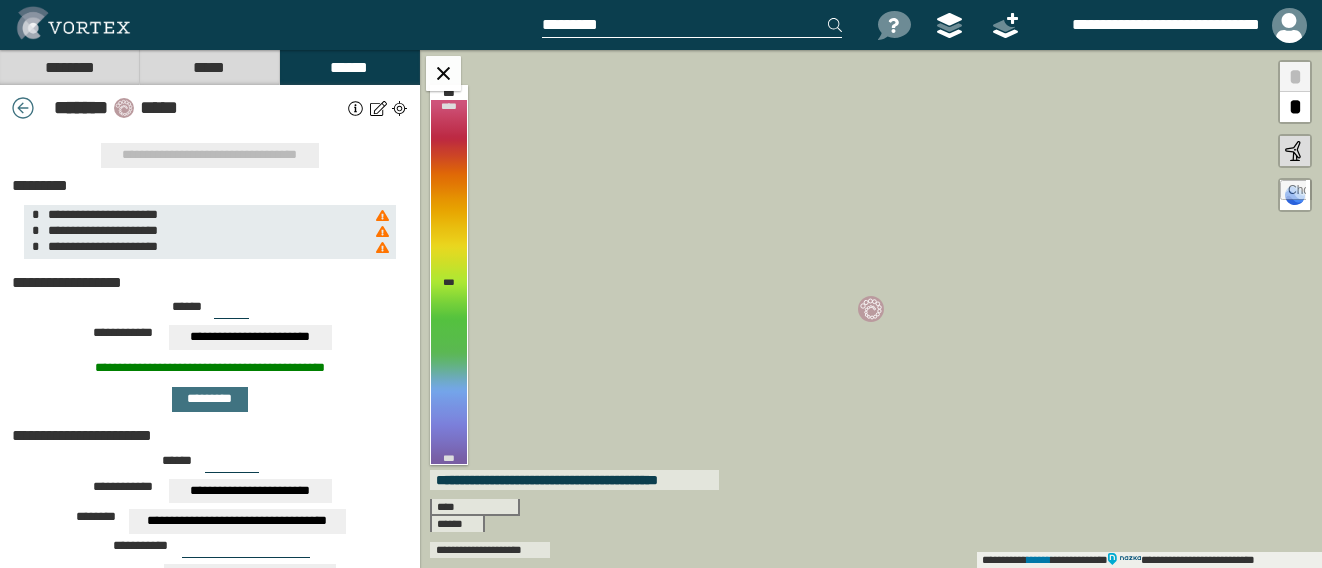 click 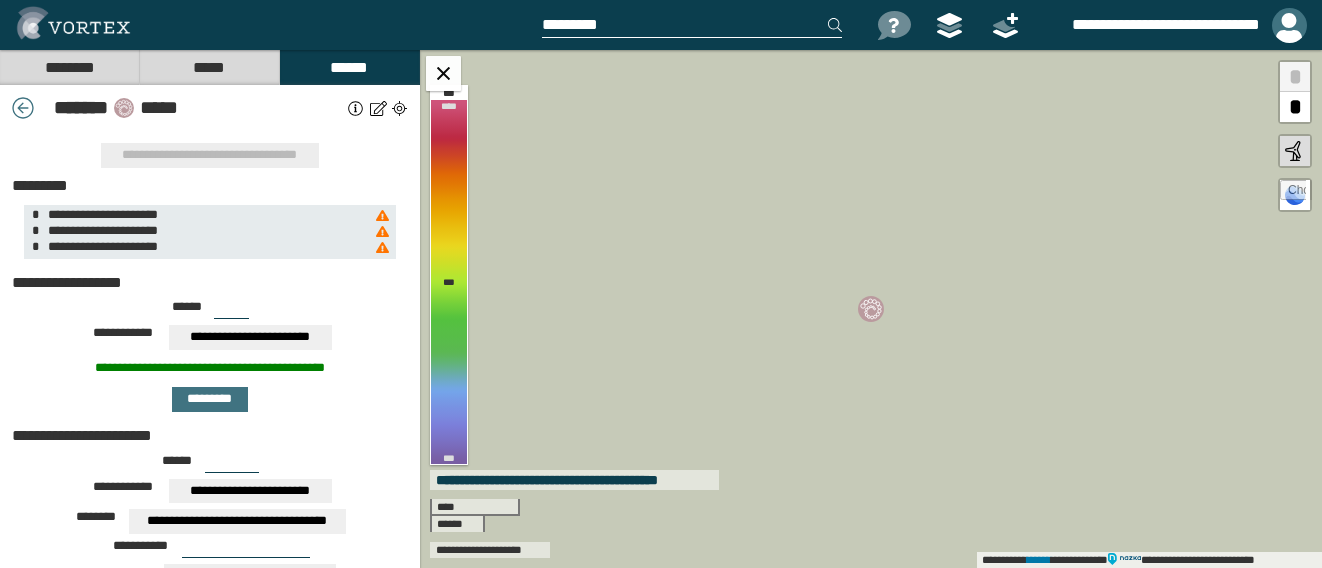 click at bounding box center (1289, 25) 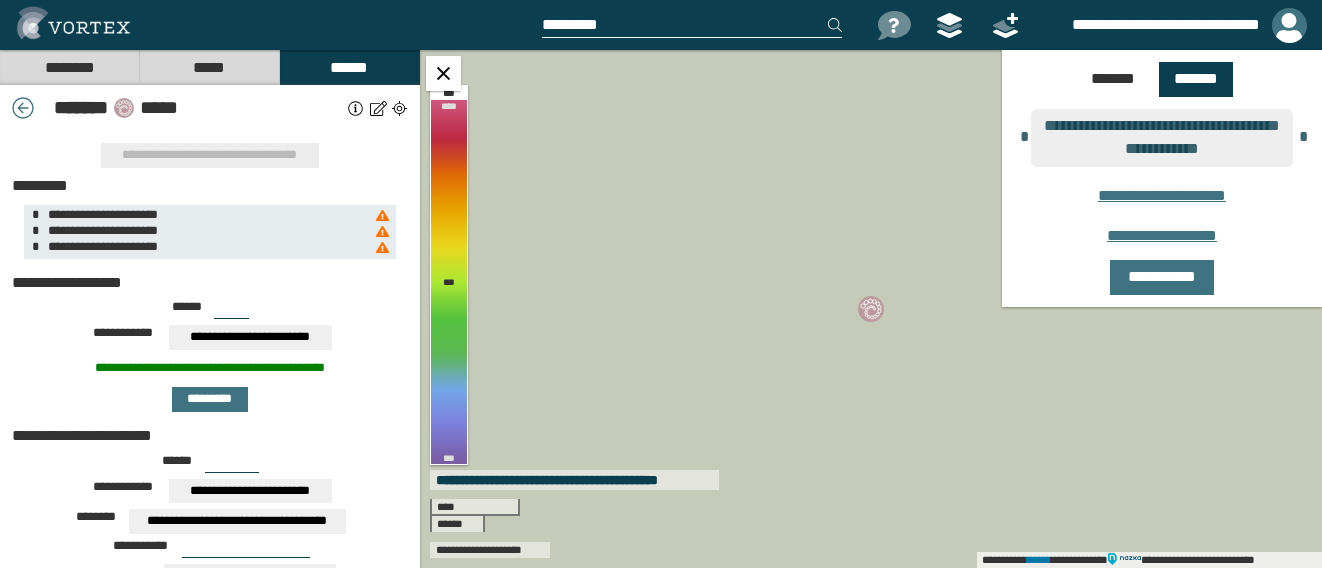 click at bounding box center (1289, 25) 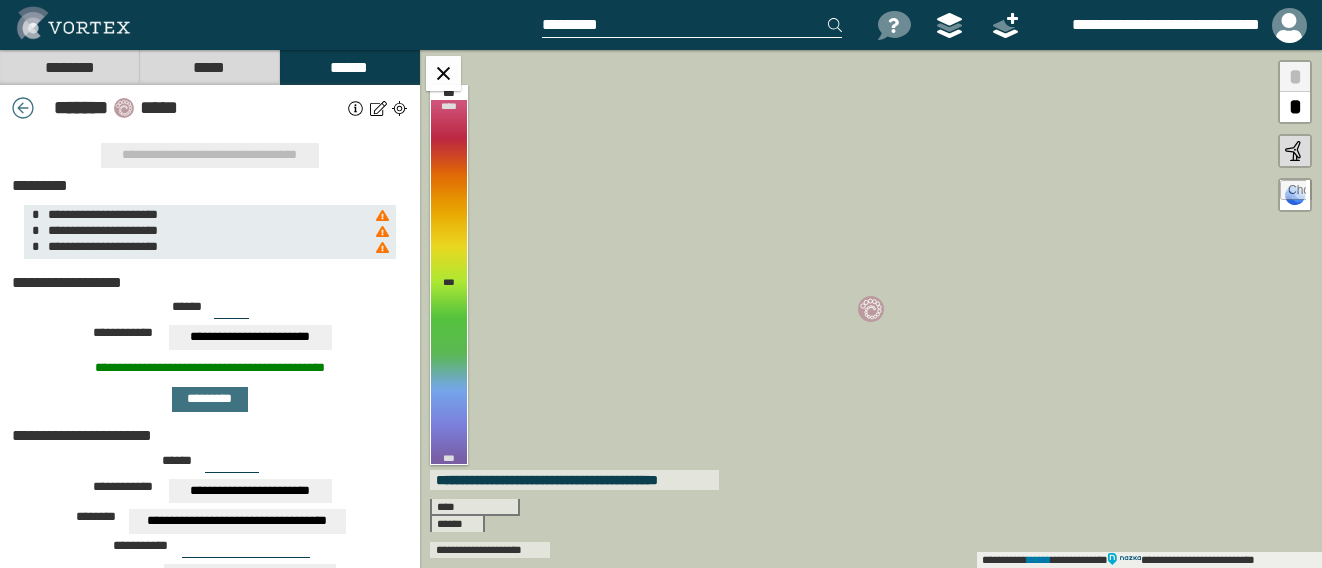 click on "*" at bounding box center [1295, 107] 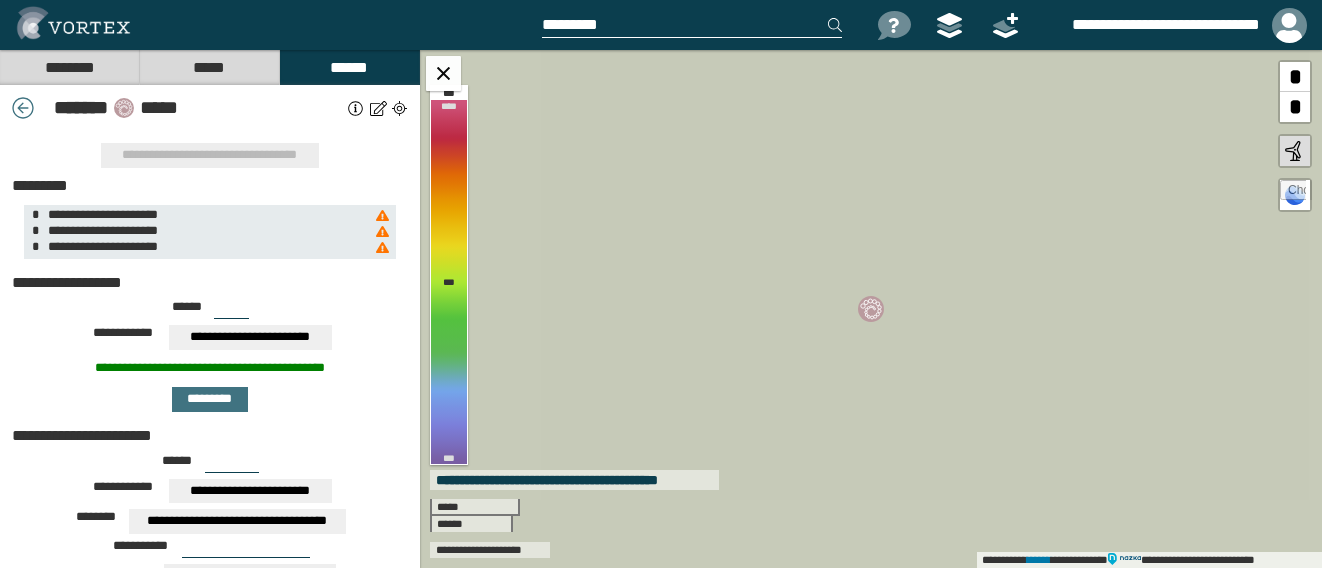 click on "*" at bounding box center (1295, 107) 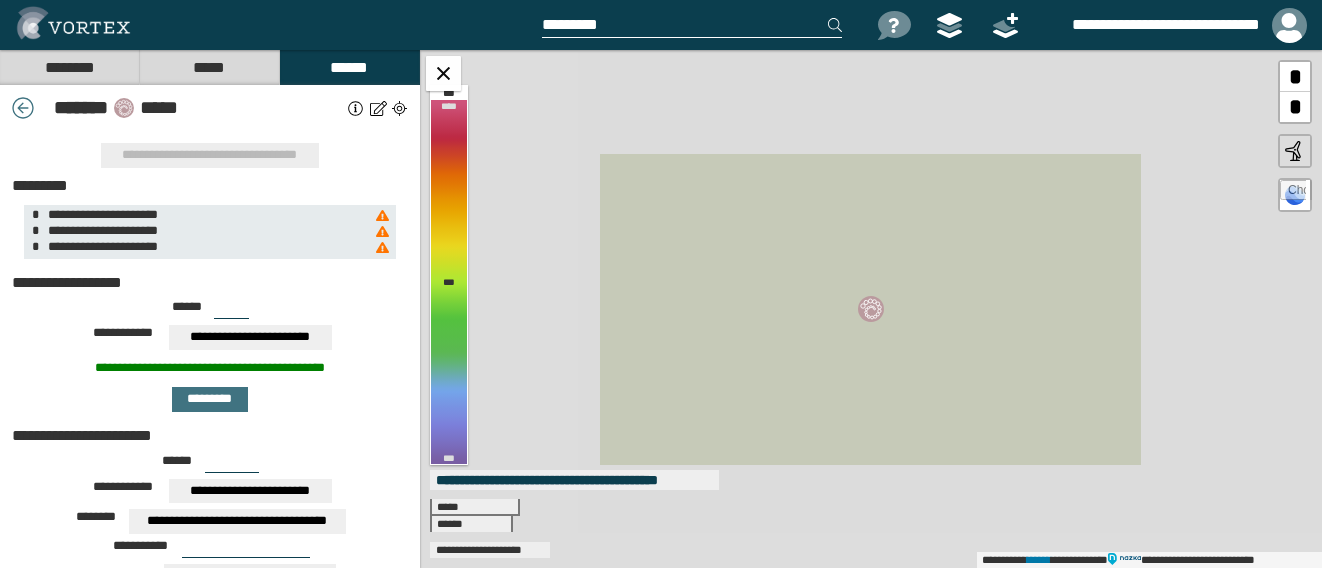 click on "*" at bounding box center (1295, 107) 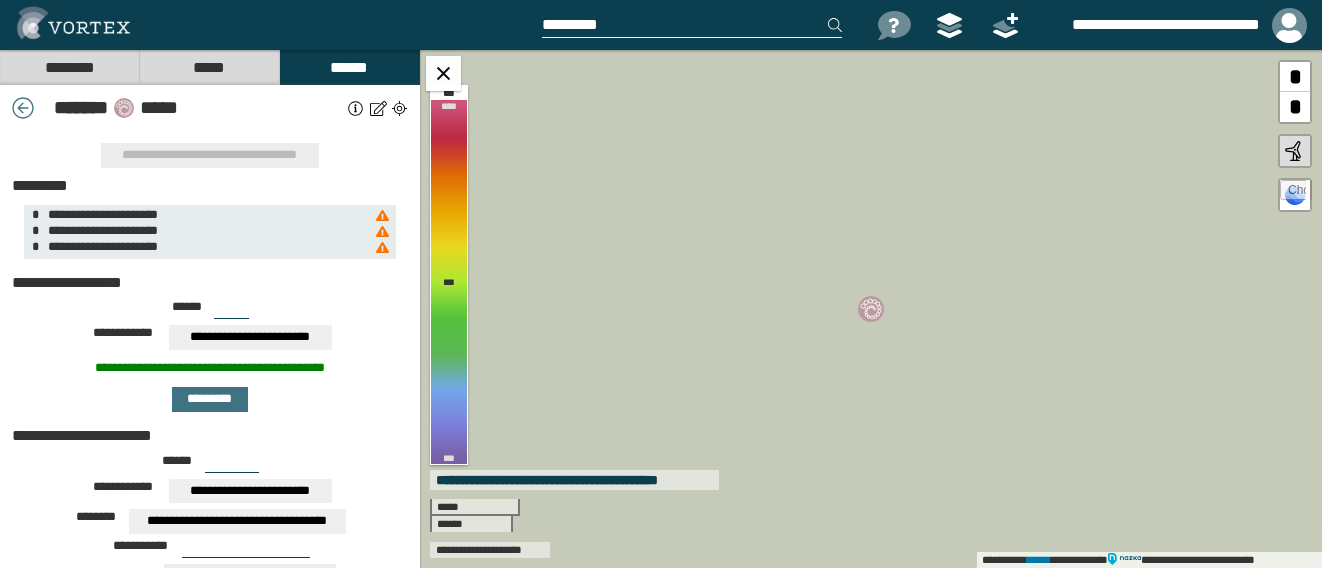 click on "*" at bounding box center (1295, 107) 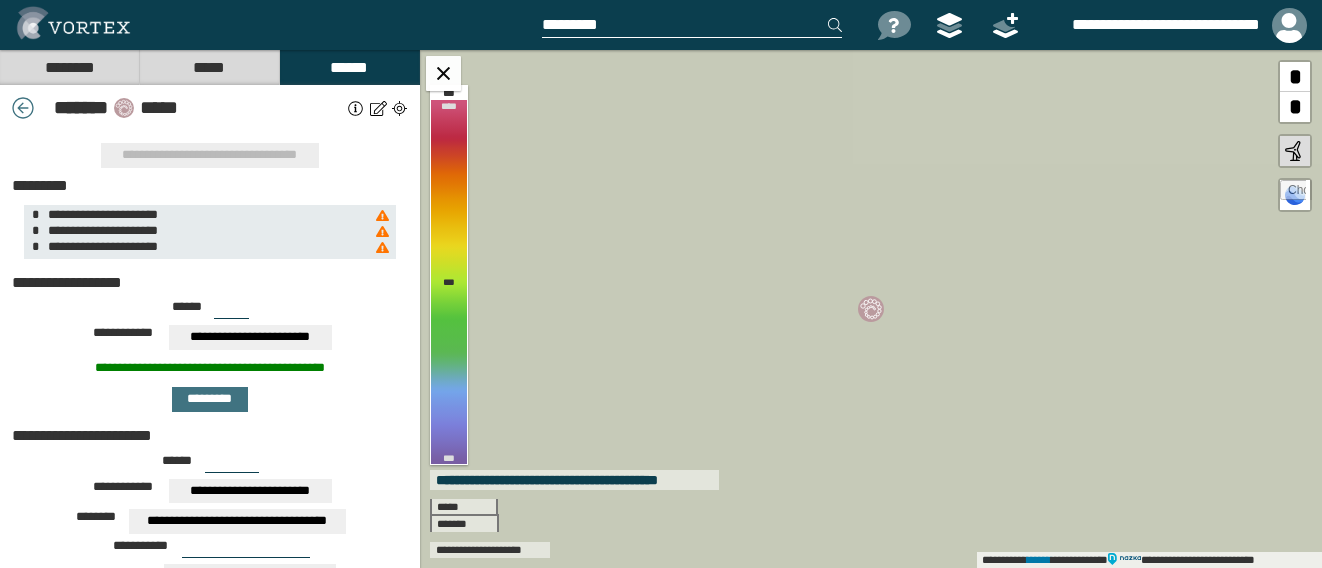 click on "*" at bounding box center (1295, 107) 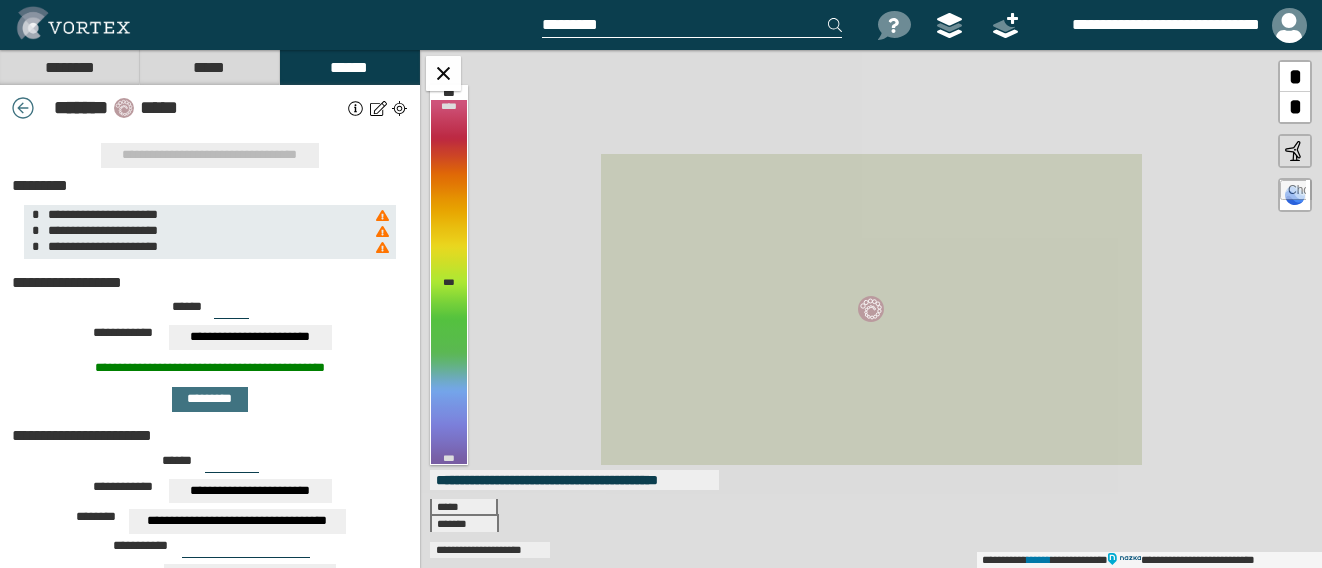 click on "*" at bounding box center (1295, 107) 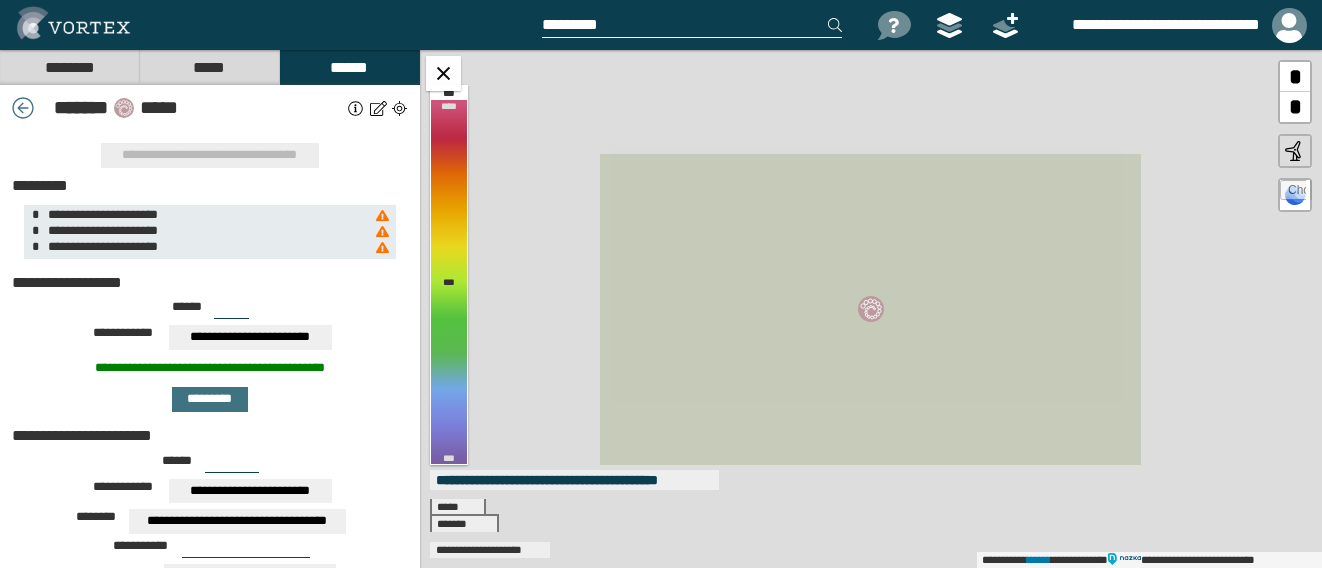 click on "*" at bounding box center [1295, 107] 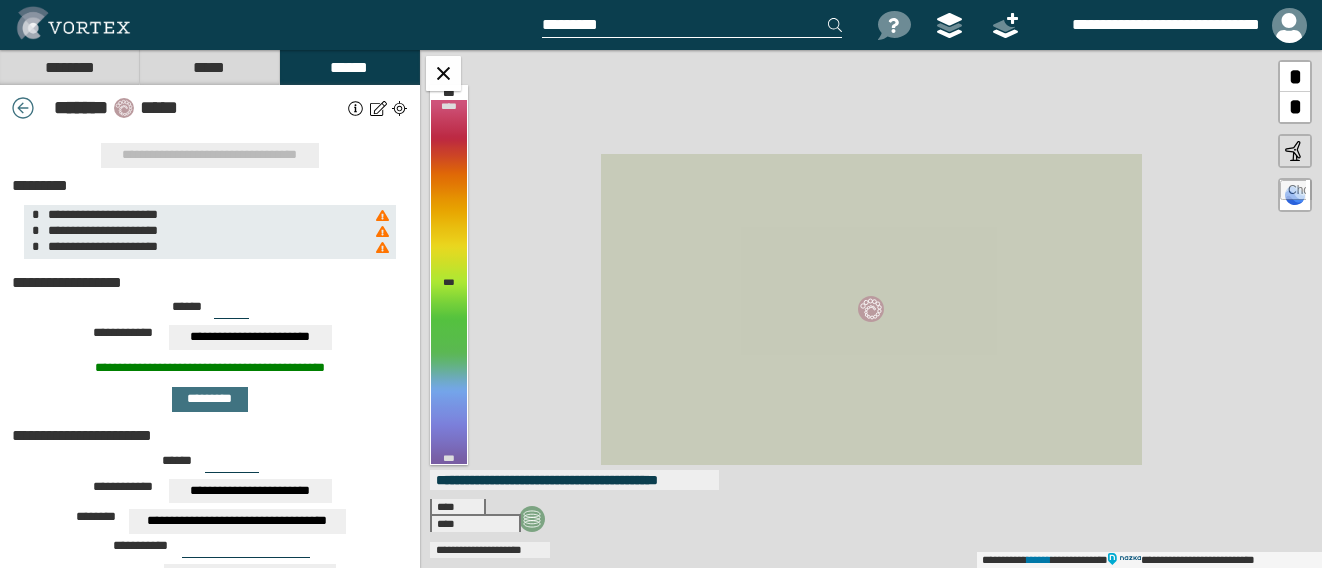 click on "*" at bounding box center [1295, 107] 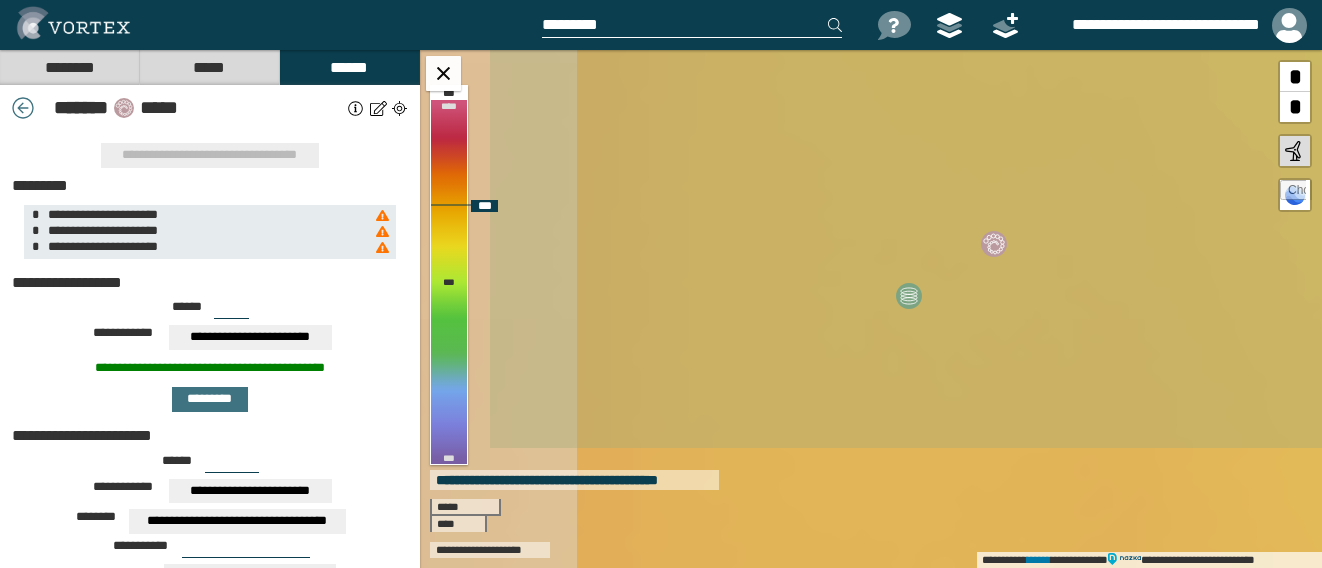 drag, startPoint x: 762, startPoint y: 453, endPoint x: 924, endPoint y: 279, distance: 237.73935 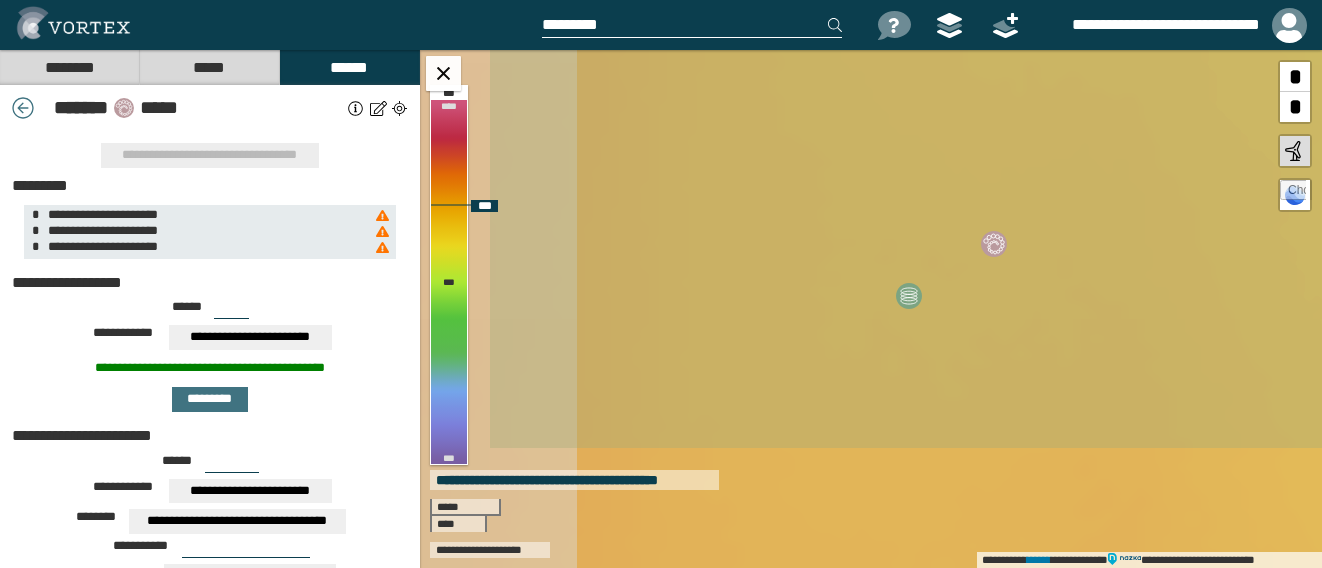 click 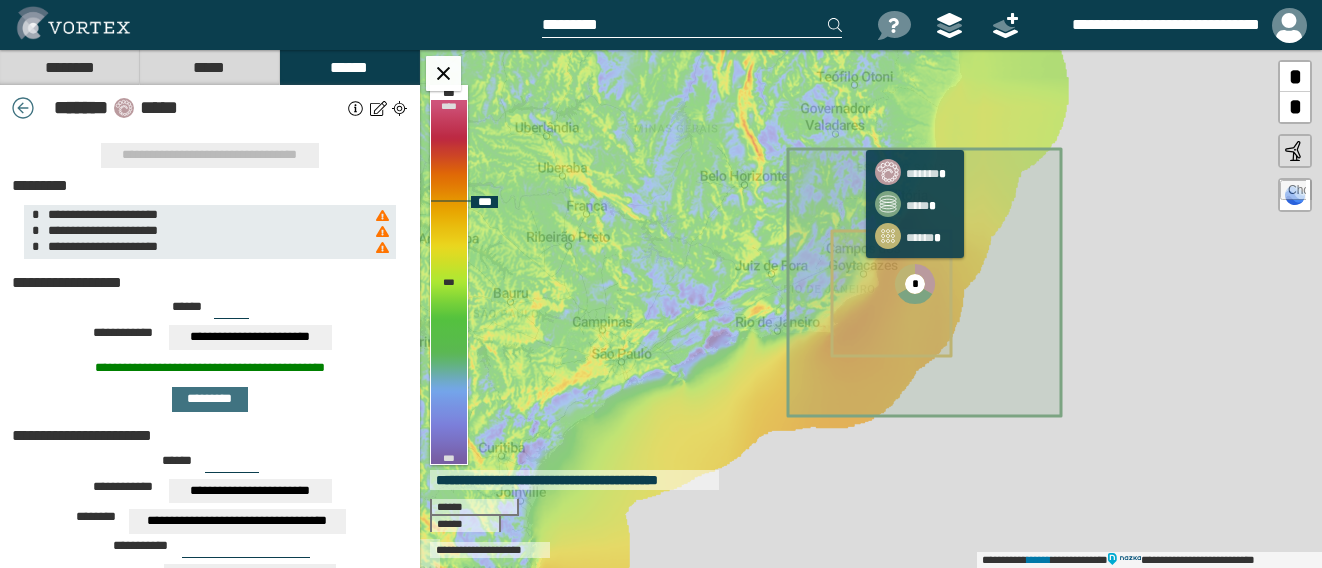 click 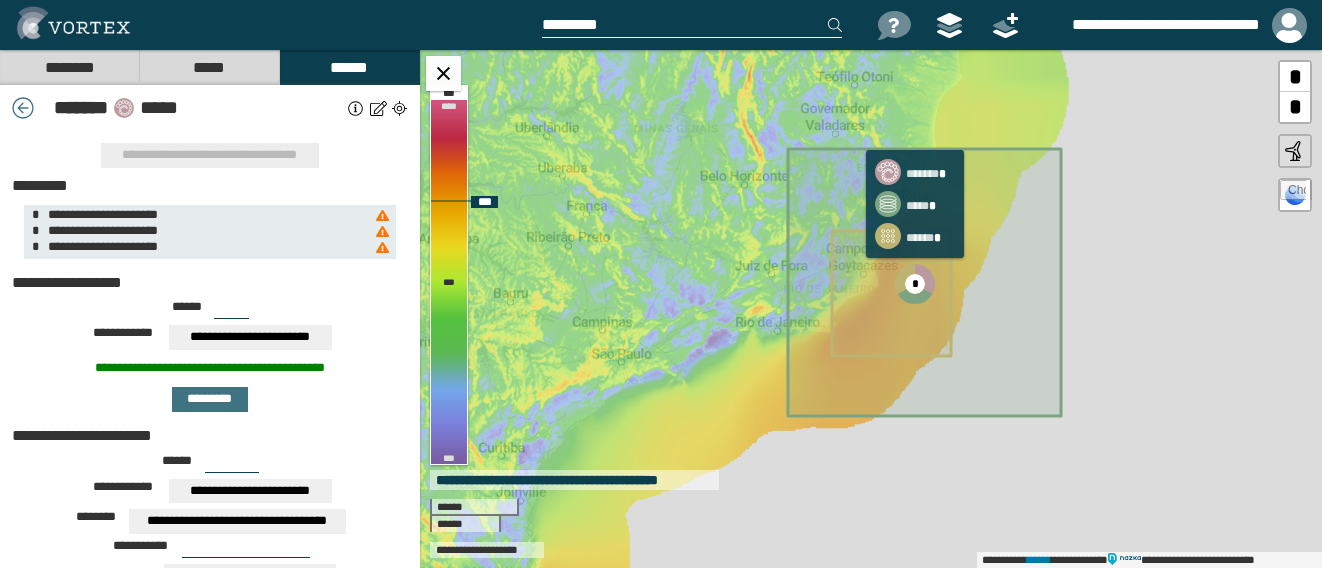 click 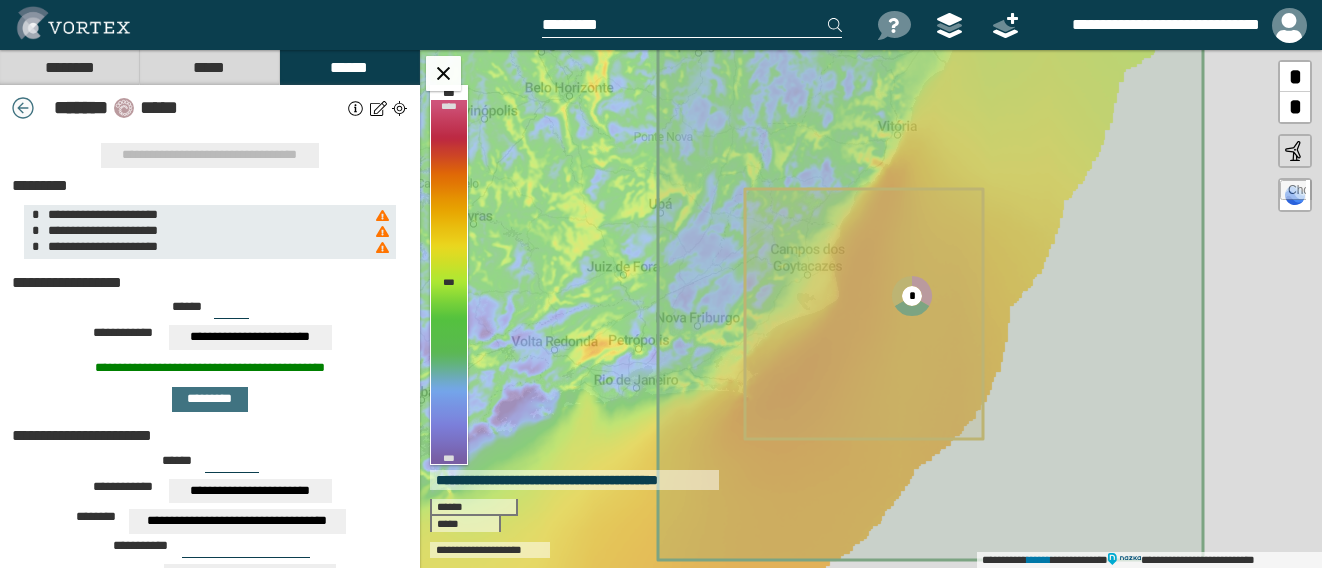 click at bounding box center (23, 108) 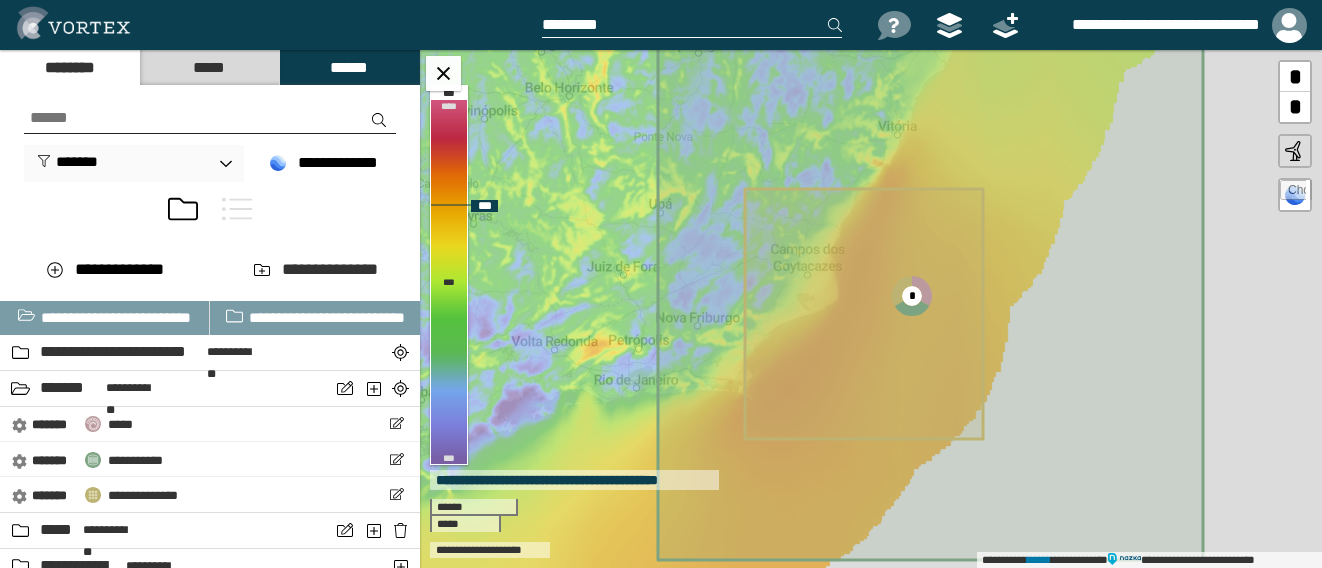 click 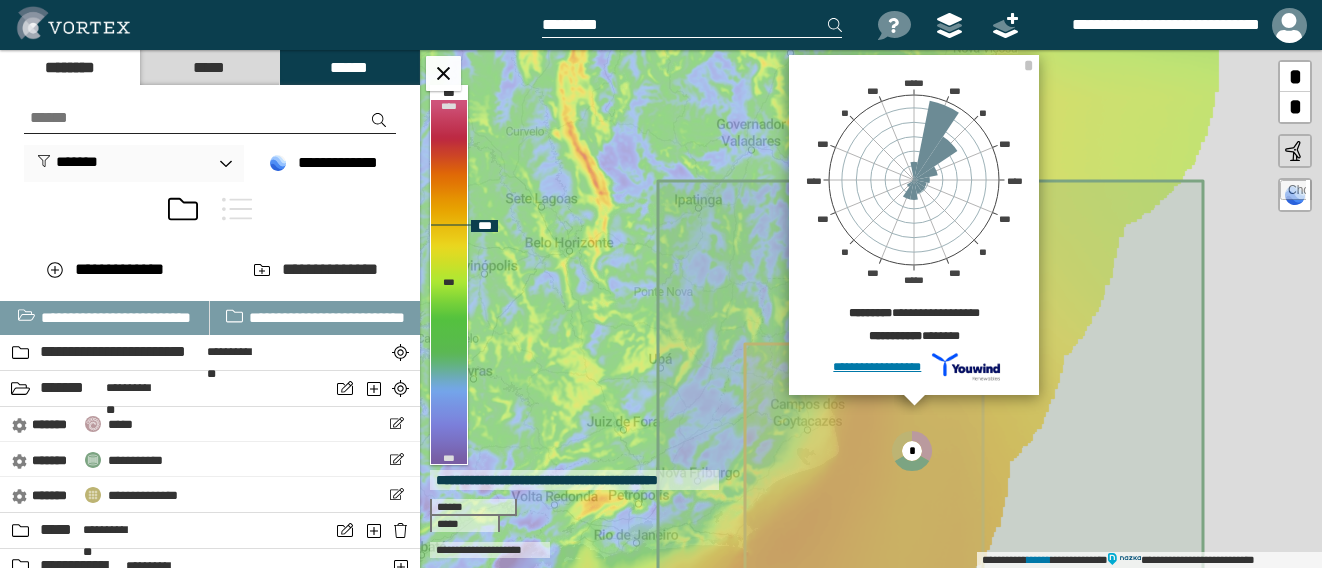 click 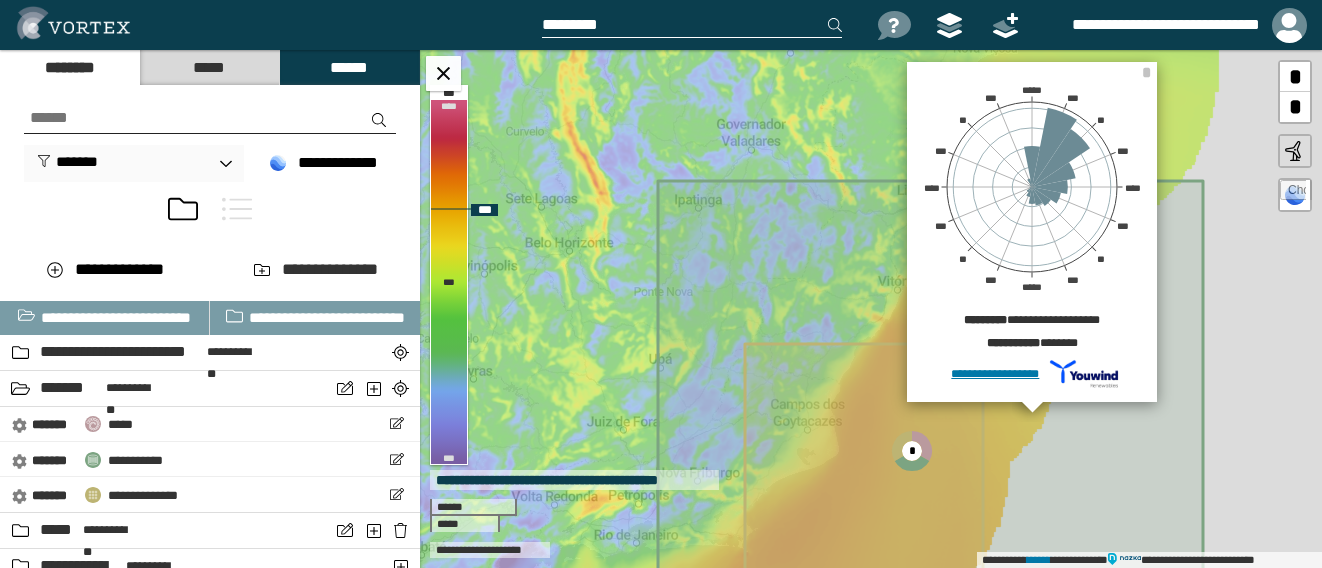 click 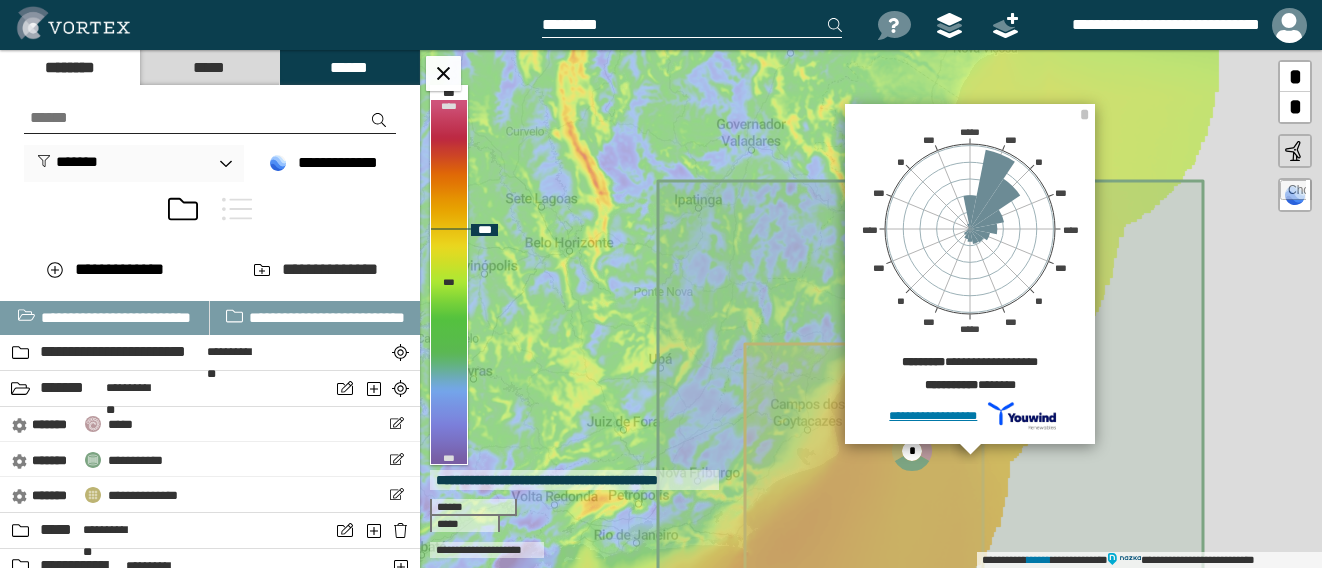 click 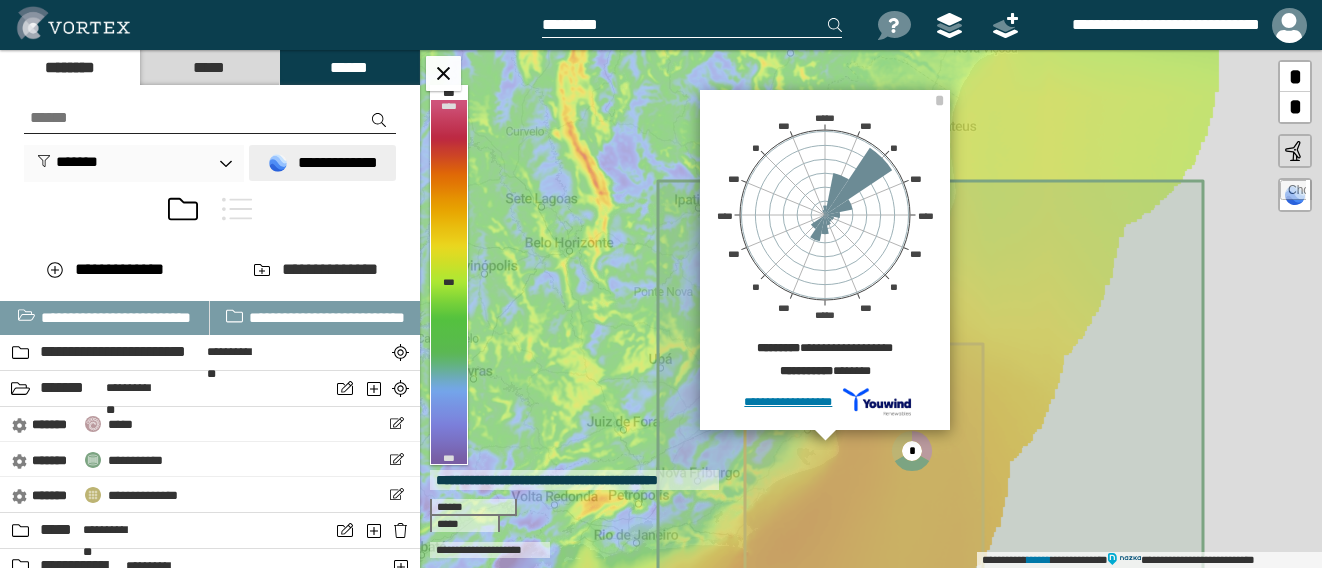 click on "**********" at bounding box center [322, 163] 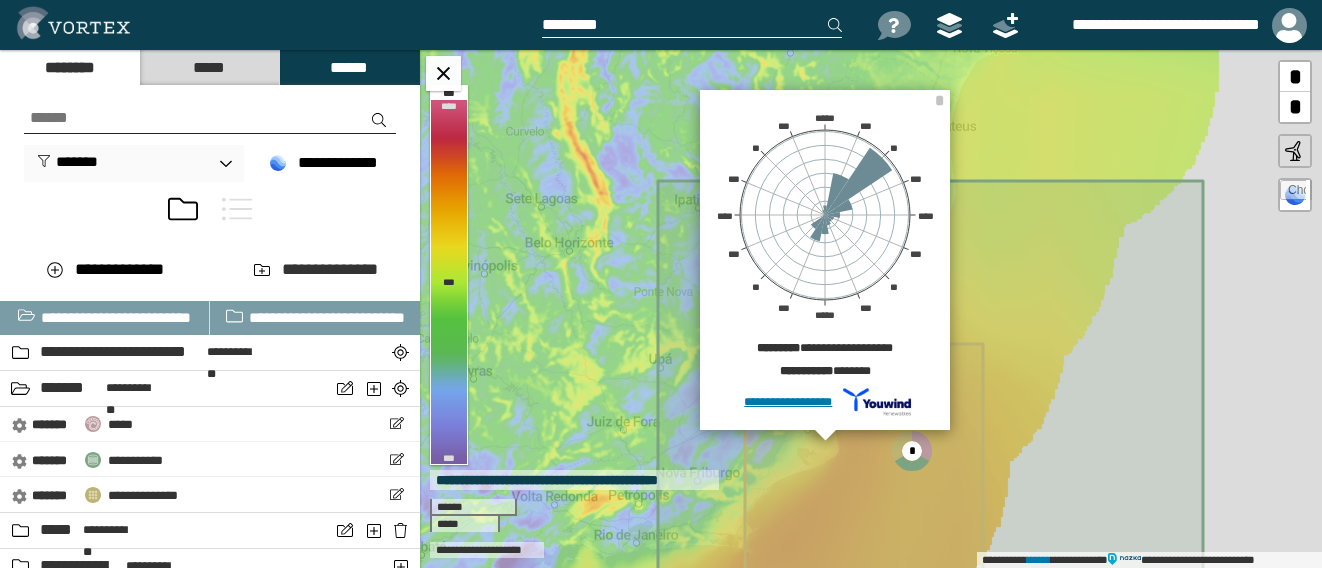 click 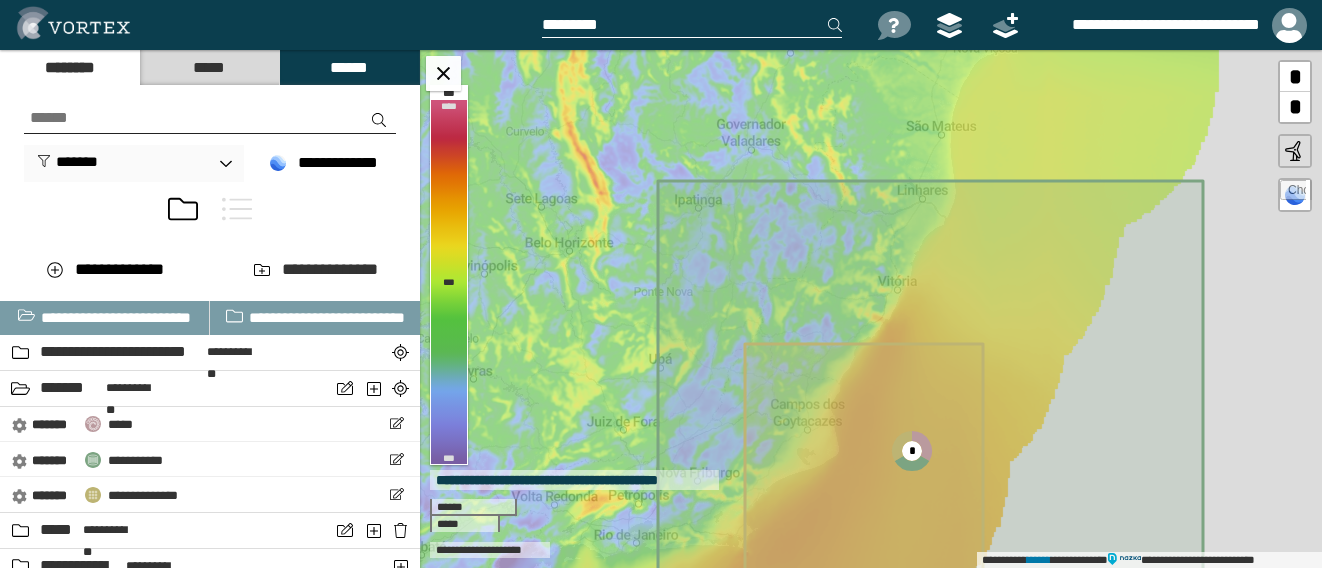 click at bounding box center (73, 23) 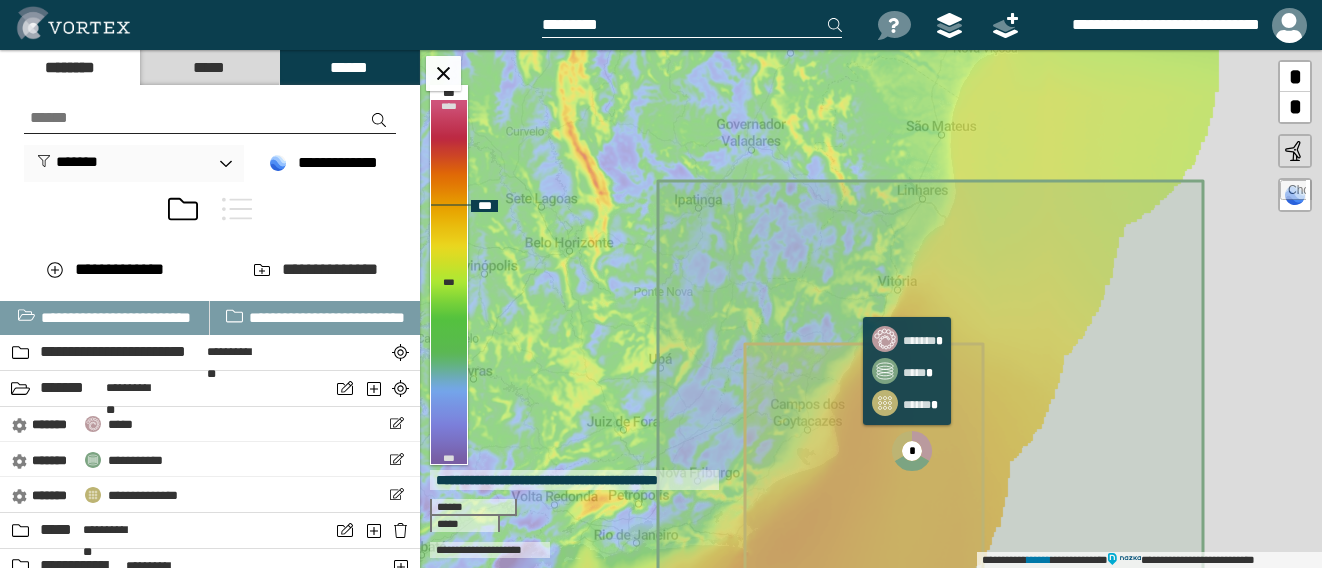 click on "*" at bounding box center [912, 451] 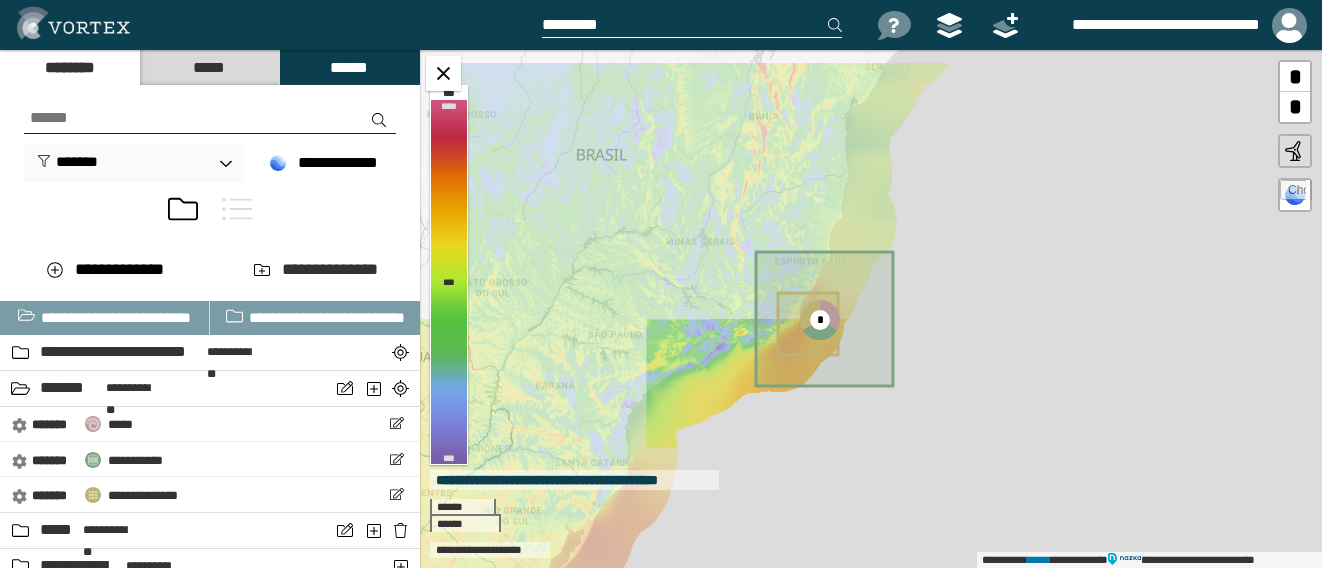 drag, startPoint x: 1074, startPoint y: 322, endPoint x: 820, endPoint y: 397, distance: 264.84146 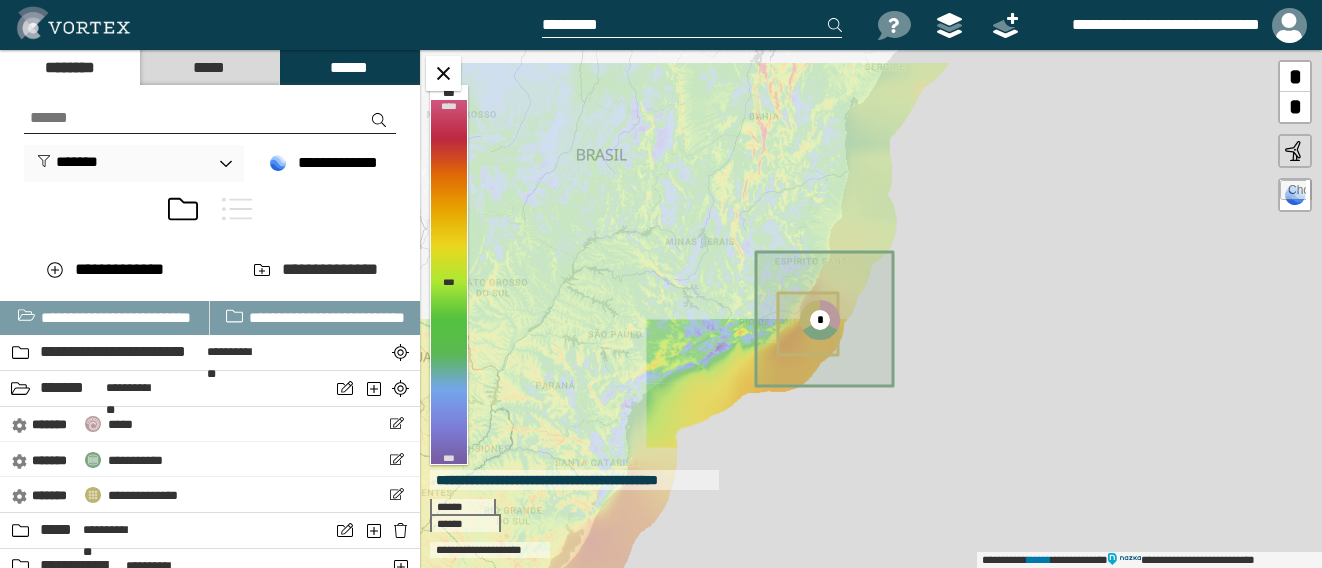 click on "**********" at bounding box center (871, 309) 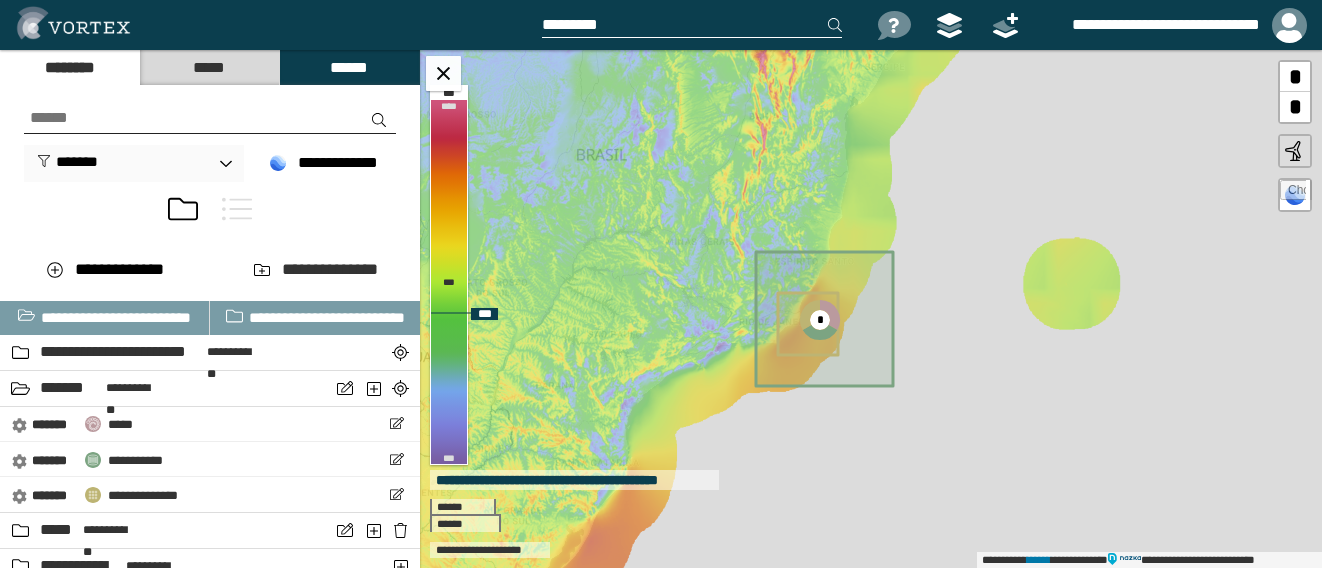 click 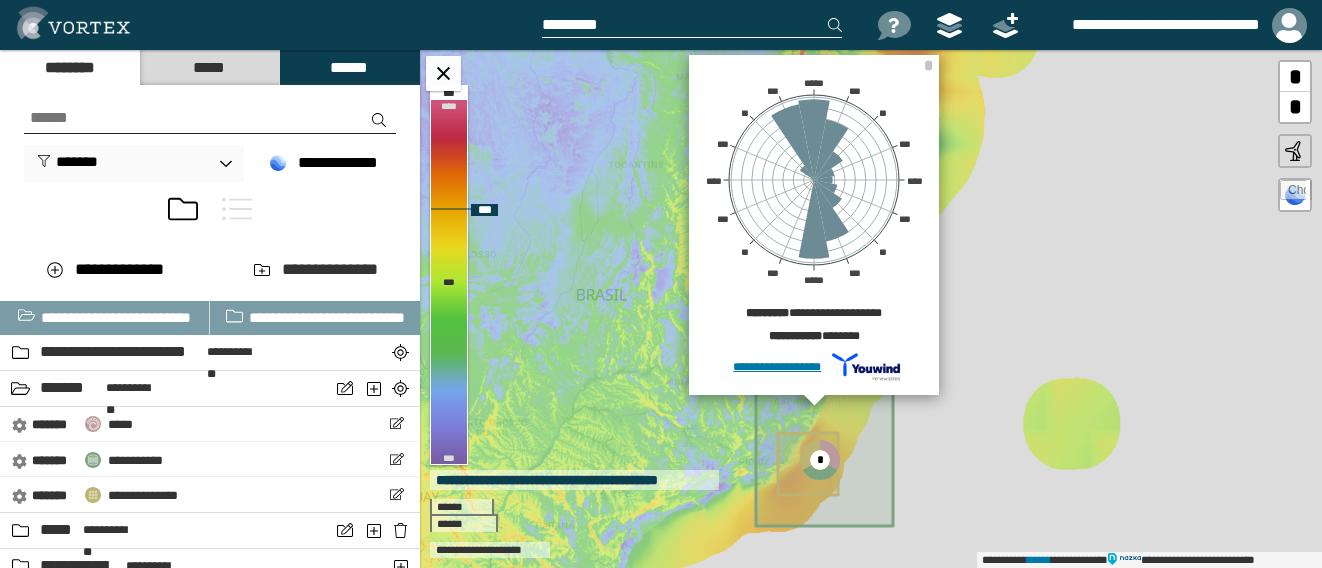 drag, startPoint x: 764, startPoint y: 496, endPoint x: 735, endPoint y: 507, distance: 31.016125 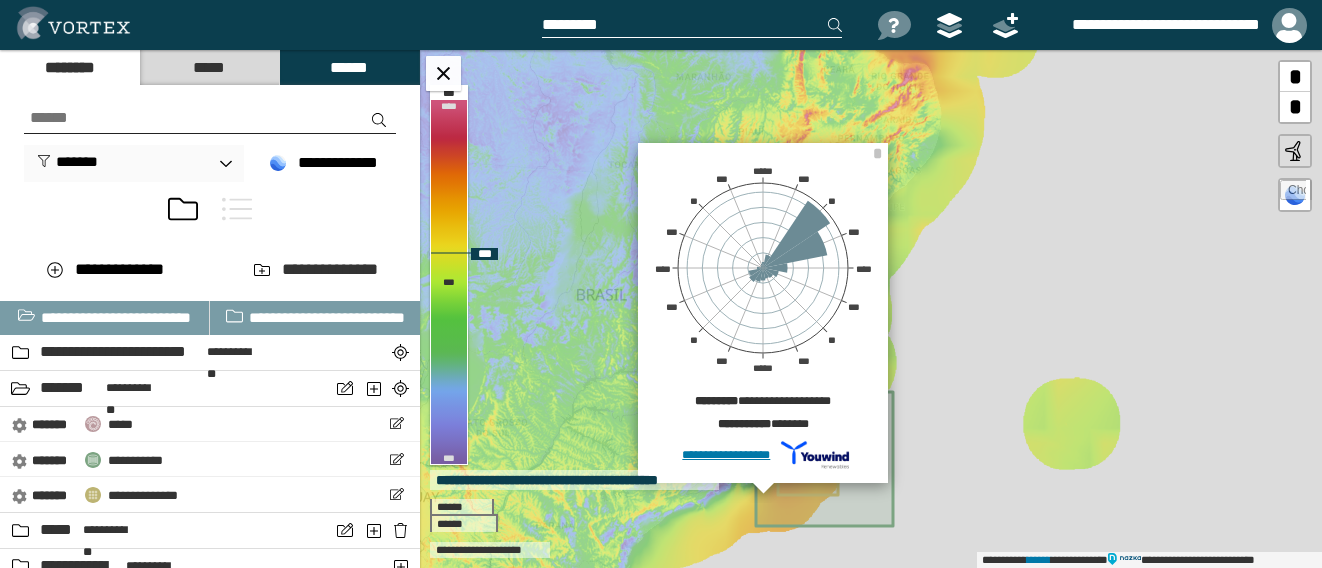 click on "**********" at bounding box center [871, 309] 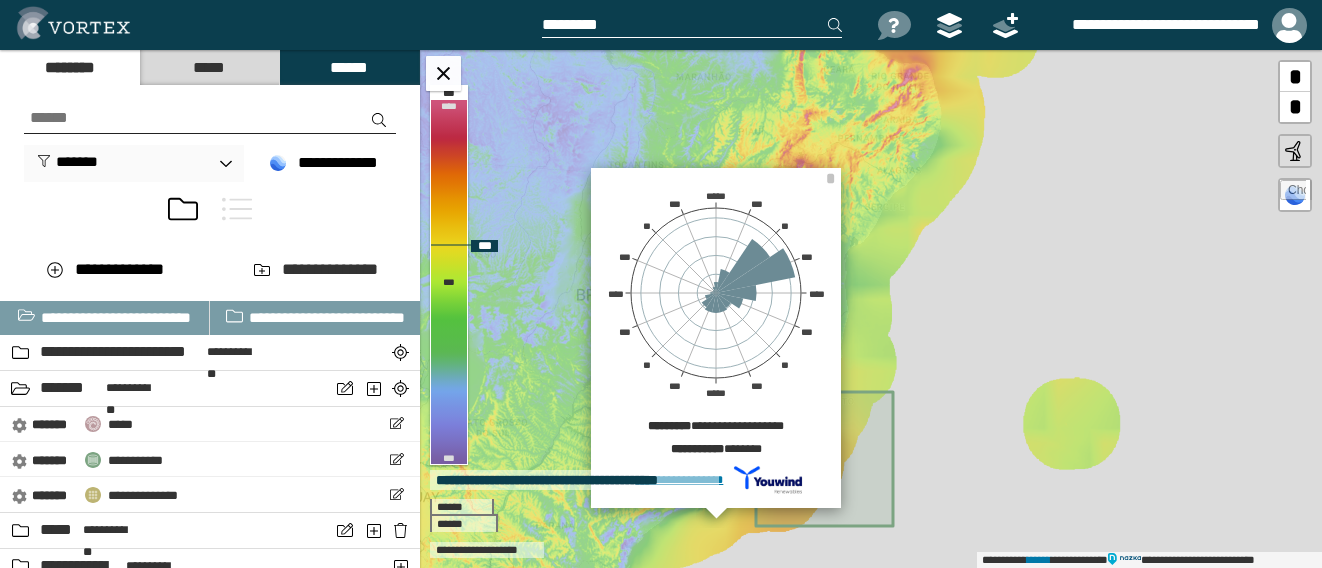 click on "**********" at bounding box center (871, 309) 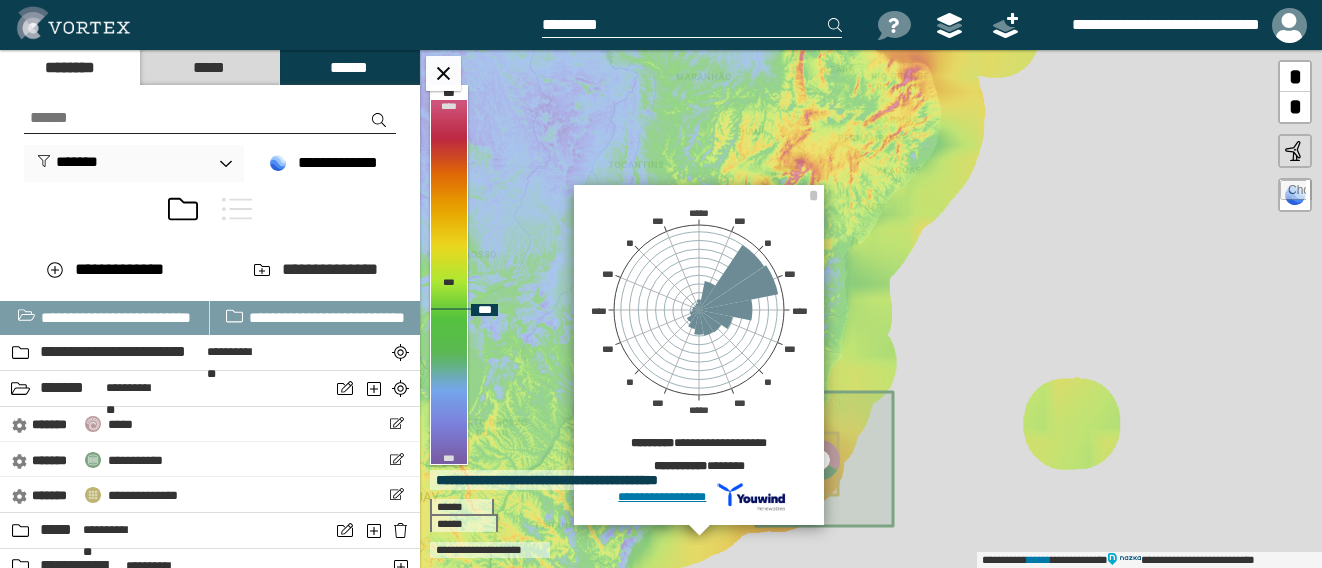 click on "**********" at bounding box center (698, 497) 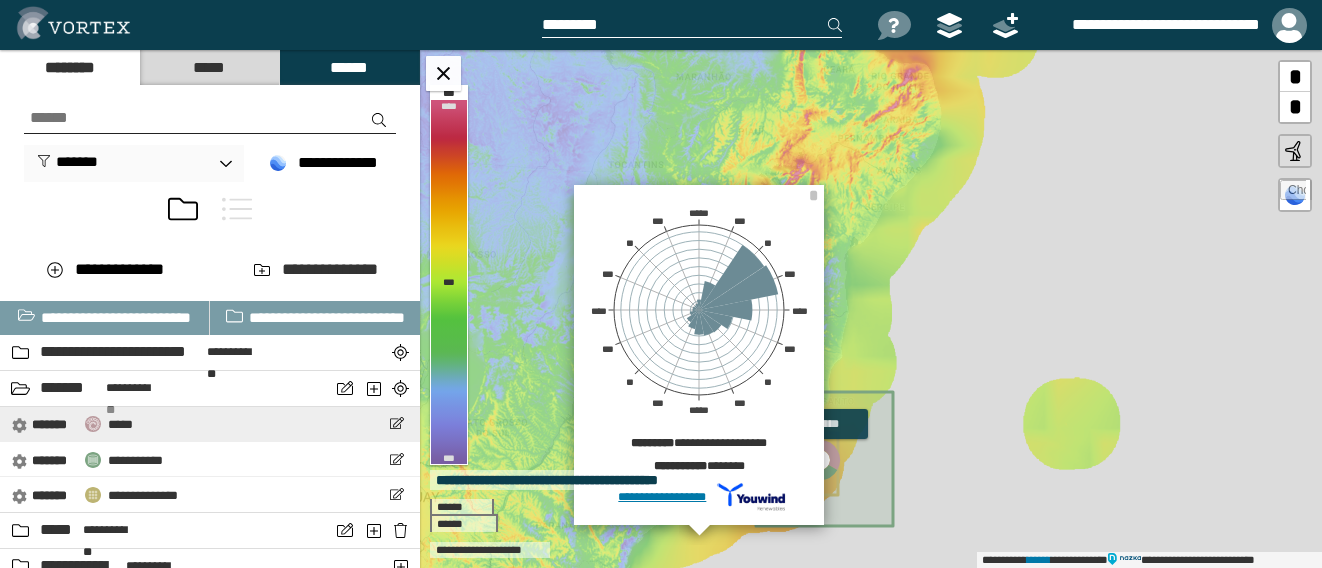 click on "*****" at bounding box center (120, 424) 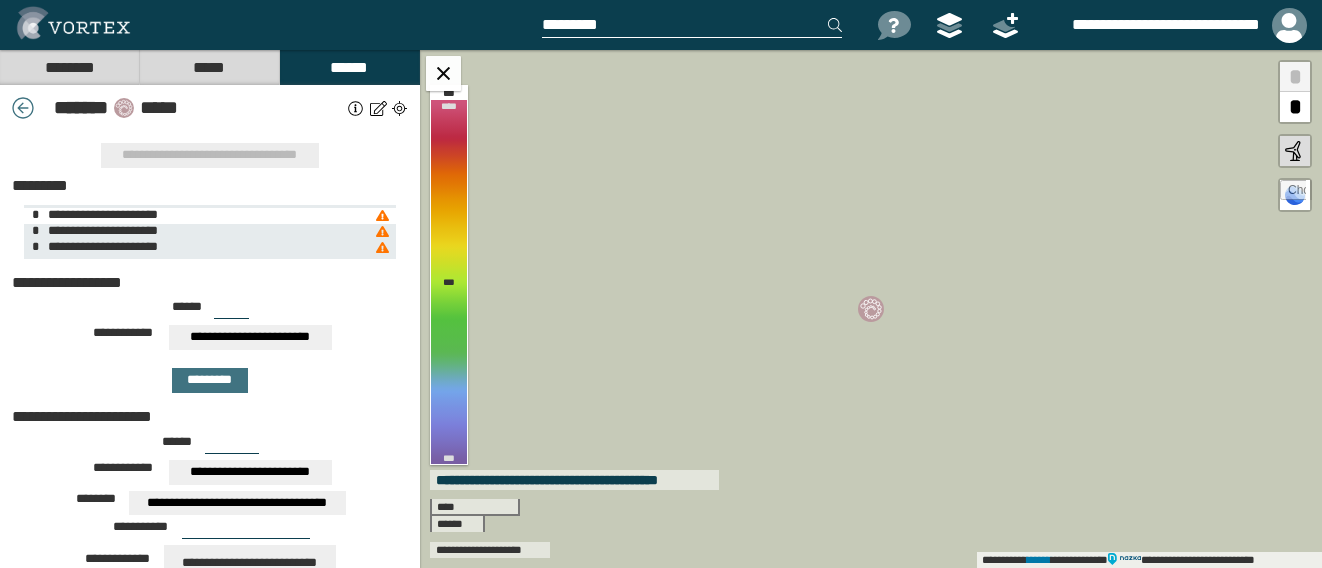 click on "**********" at bounding box center (100, 214) 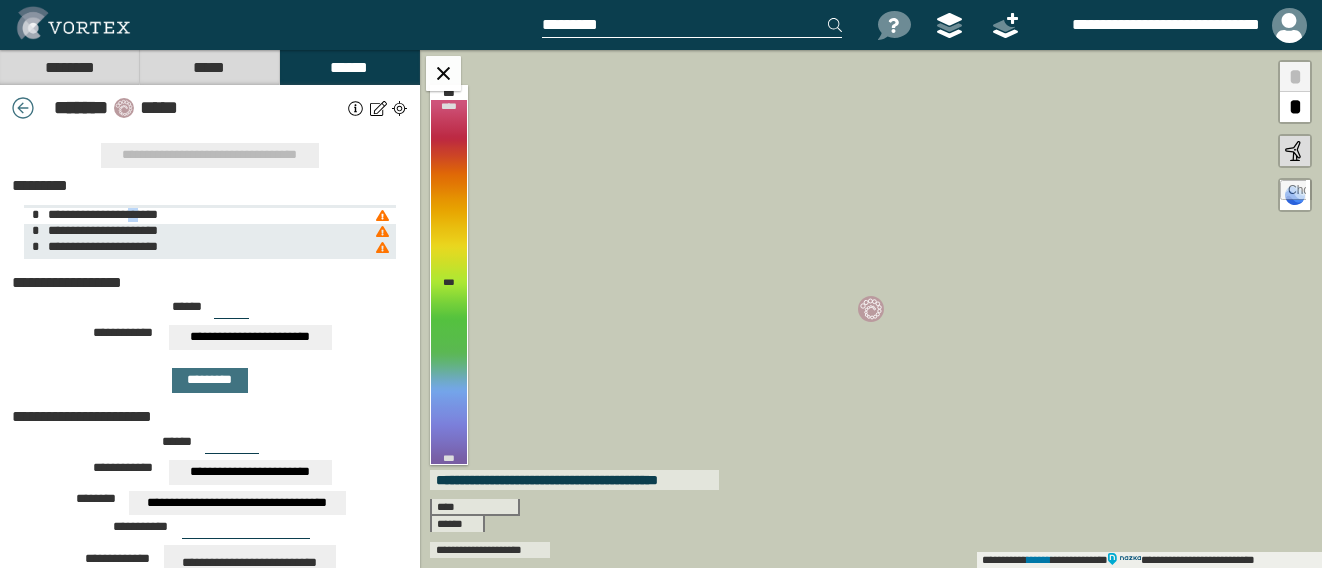 click on "**********" at bounding box center (100, 214) 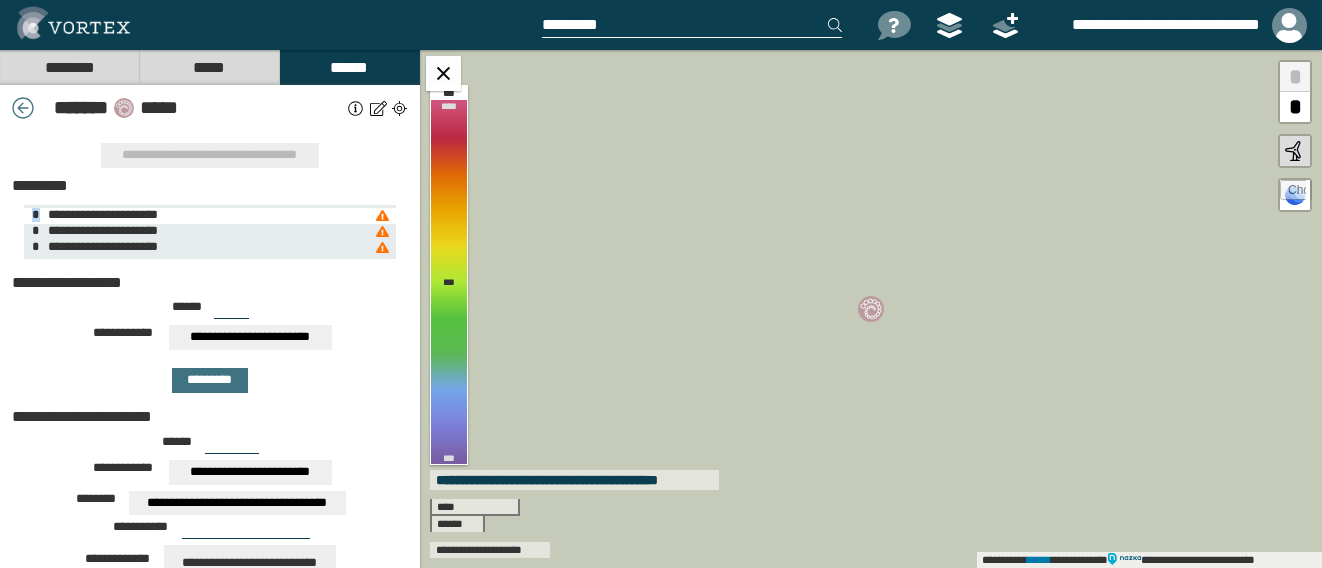 click on "**********" at bounding box center [100, 214] 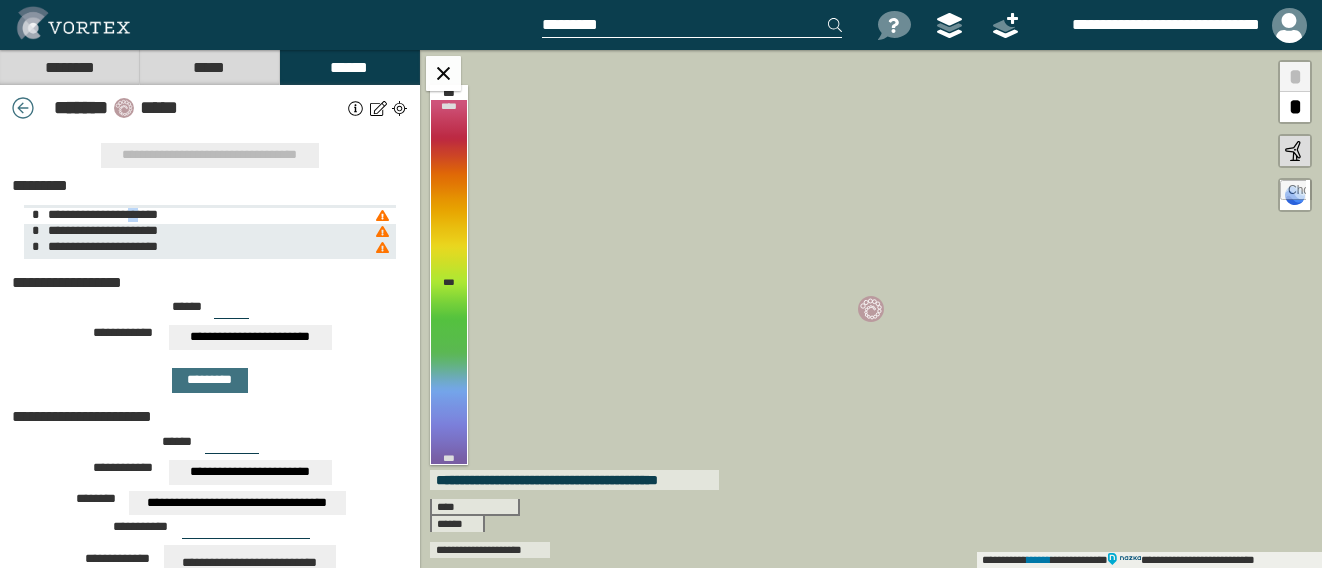 click on "**********" at bounding box center [100, 214] 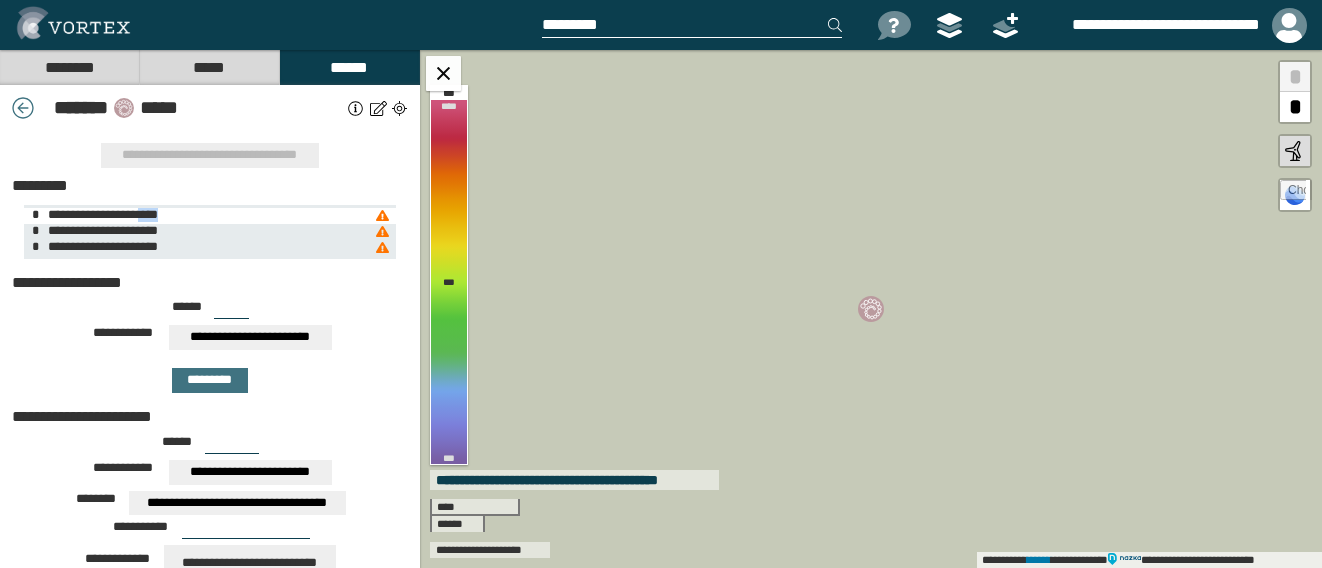 click on "**********" at bounding box center [100, 214] 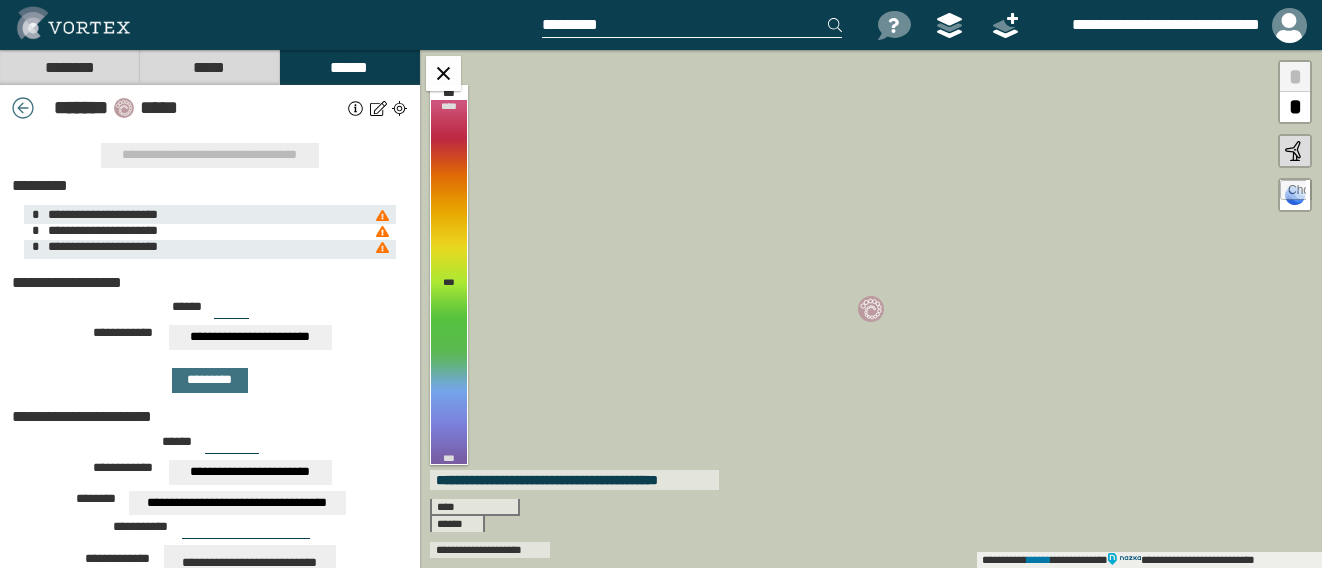 click on "**********" at bounding box center [100, 230] 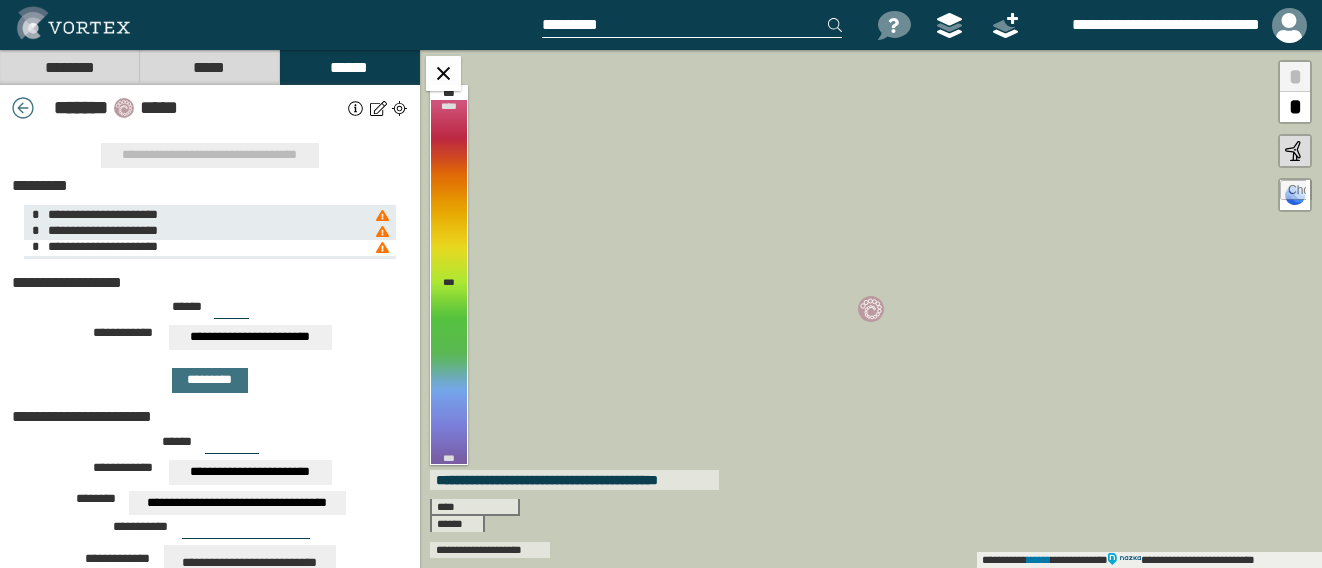 click on "**********" at bounding box center (100, 246) 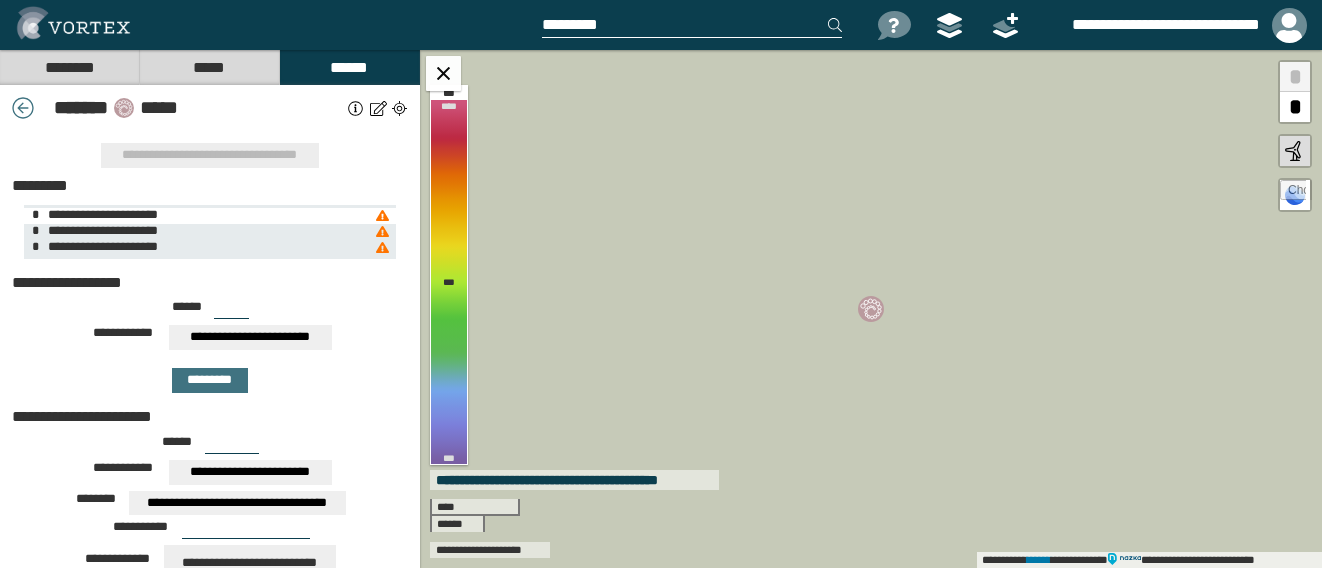click on "**********" at bounding box center (100, 214) 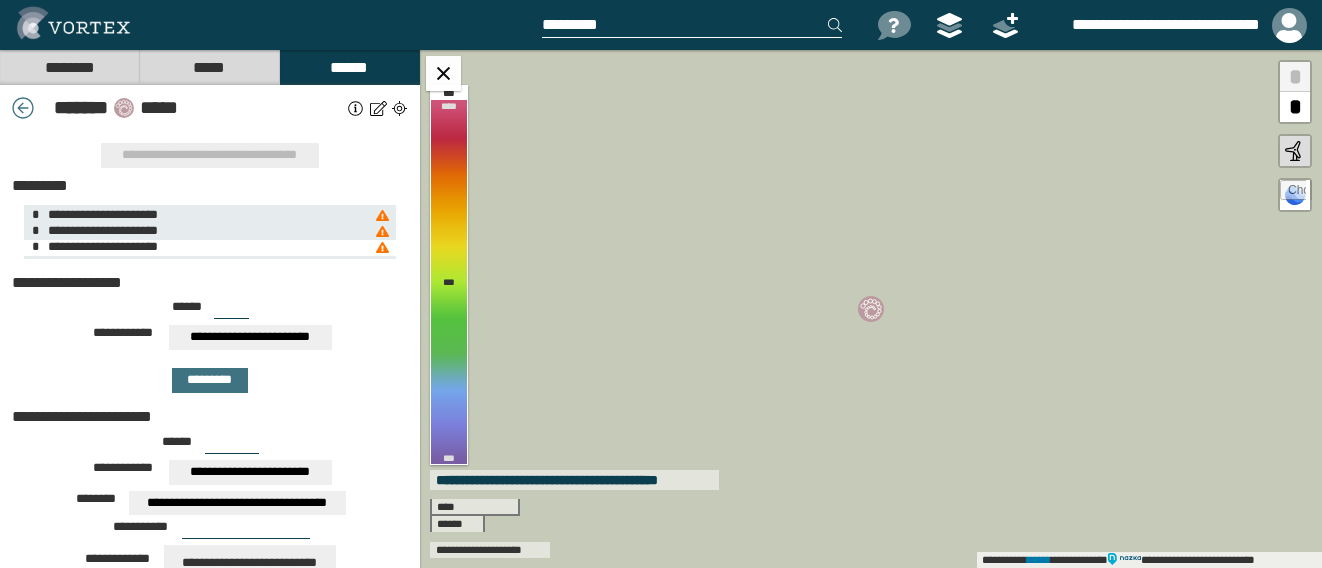 click on "**********" at bounding box center [100, 246] 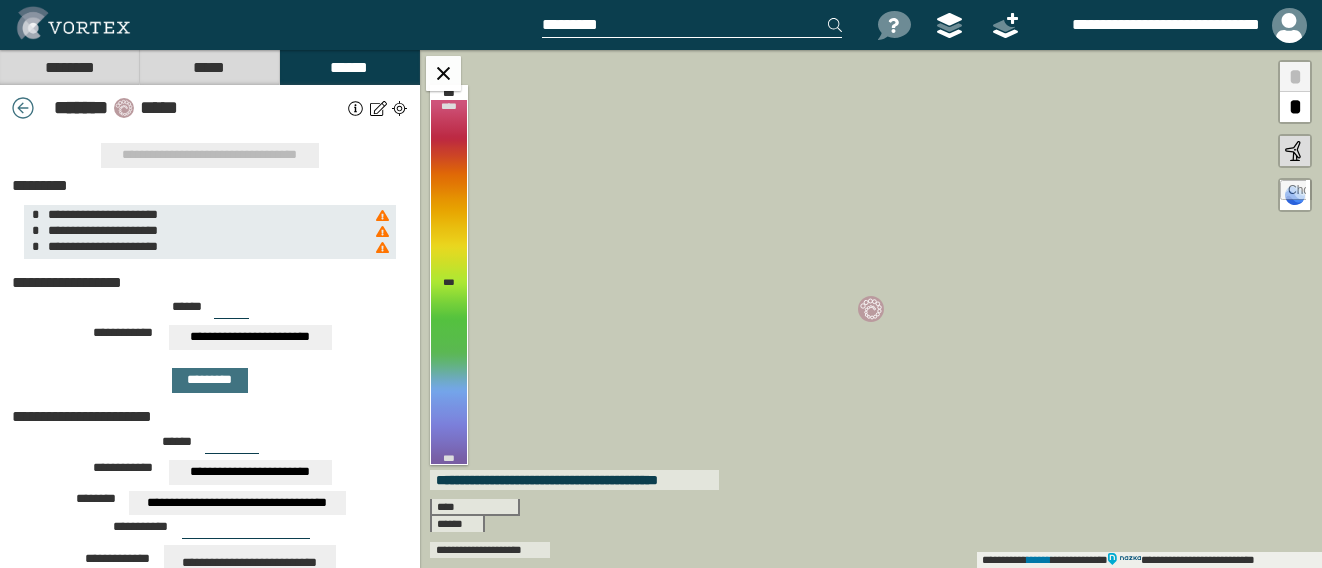 click on "**********" at bounding box center [210, 229] 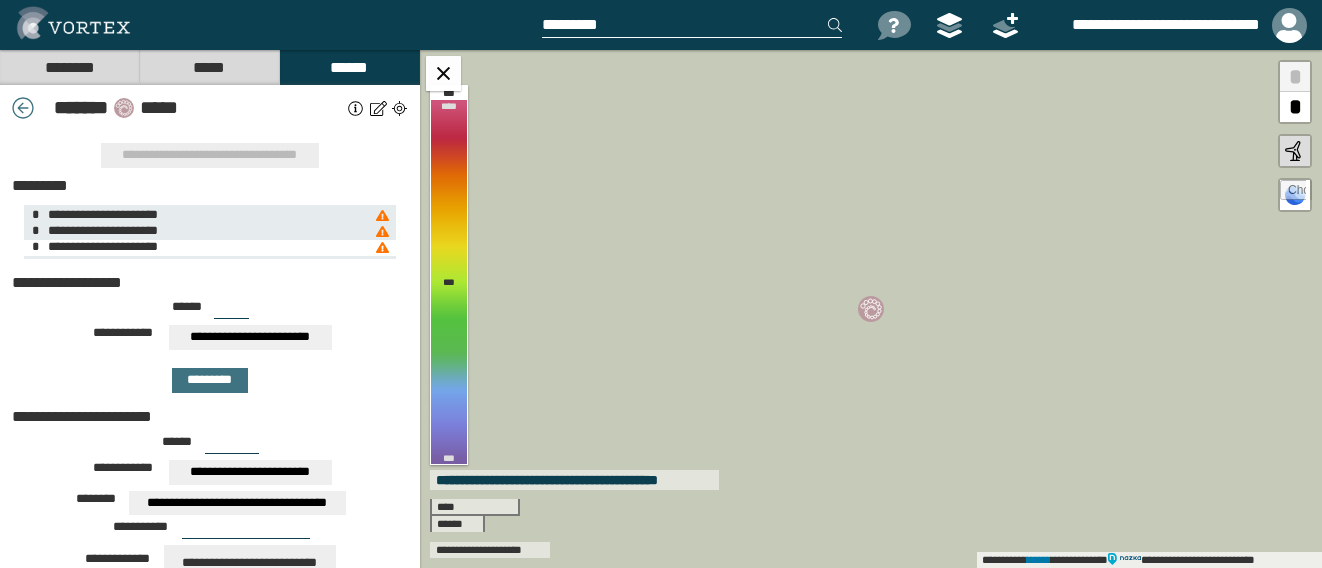 click on "**********" at bounding box center [199, 248] 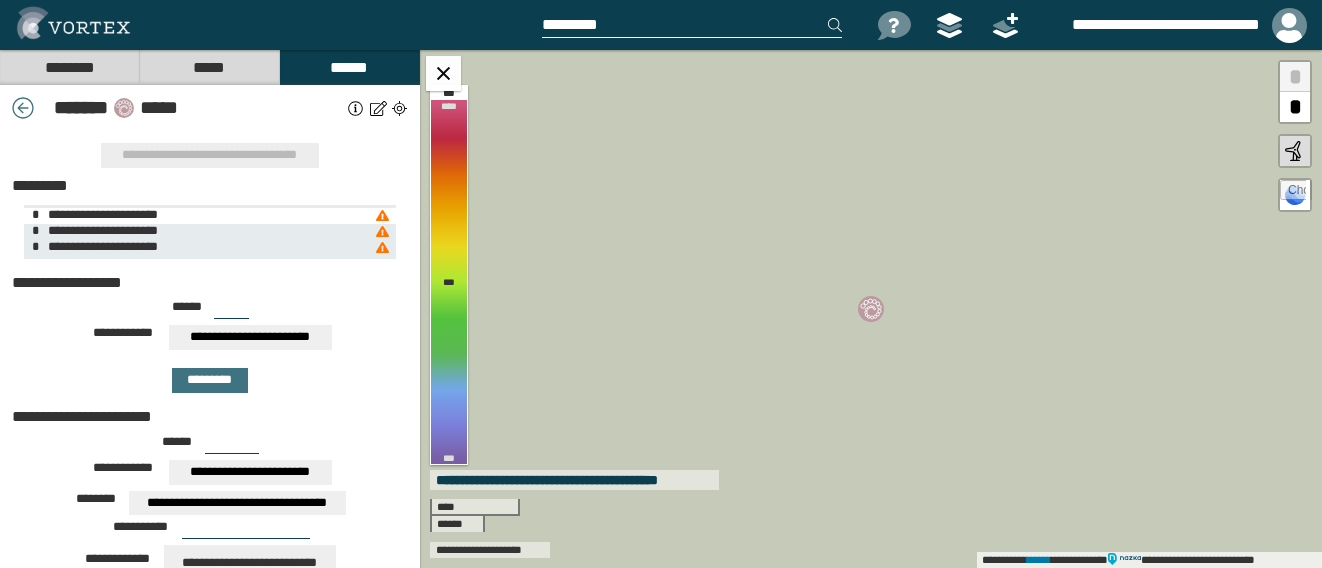 click on "**********" at bounding box center [100, 214] 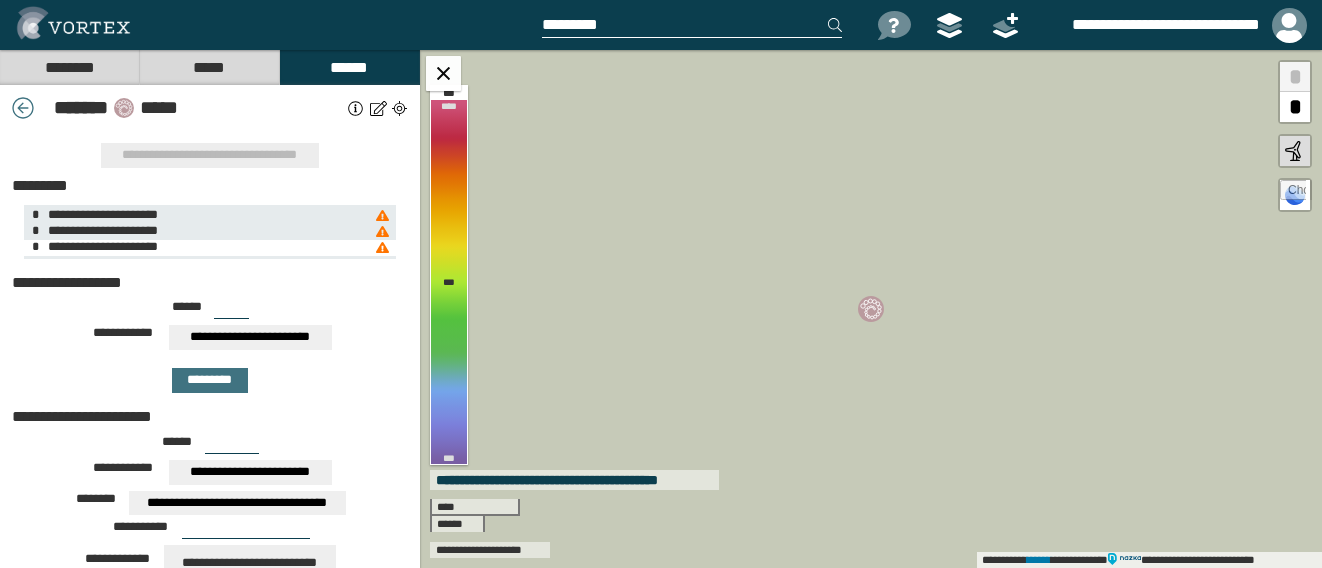 click on "**********" at bounding box center [100, 246] 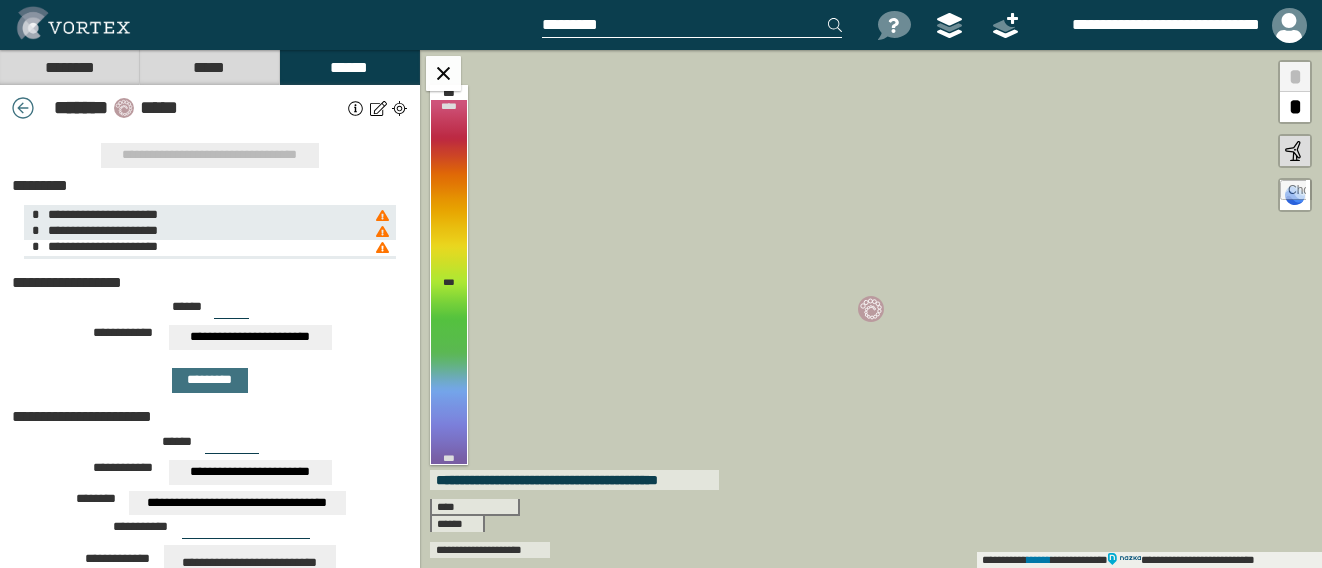click on "**********" at bounding box center [100, 246] 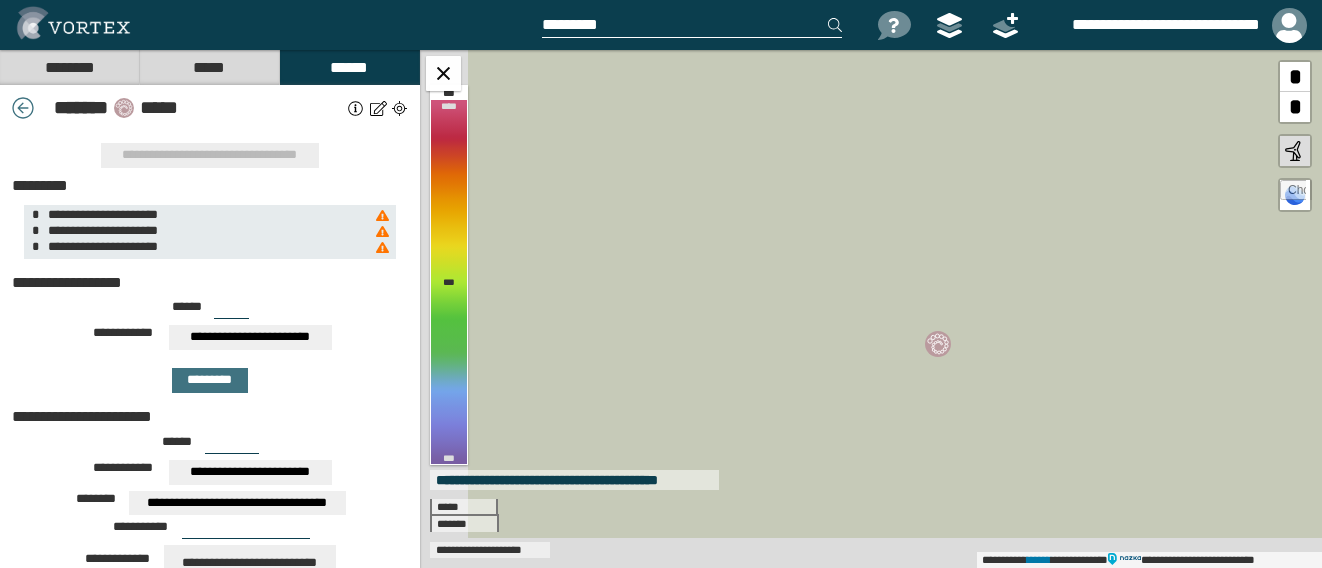 drag, startPoint x: 695, startPoint y: 317, endPoint x: 833, endPoint y: 236, distance: 160.01562 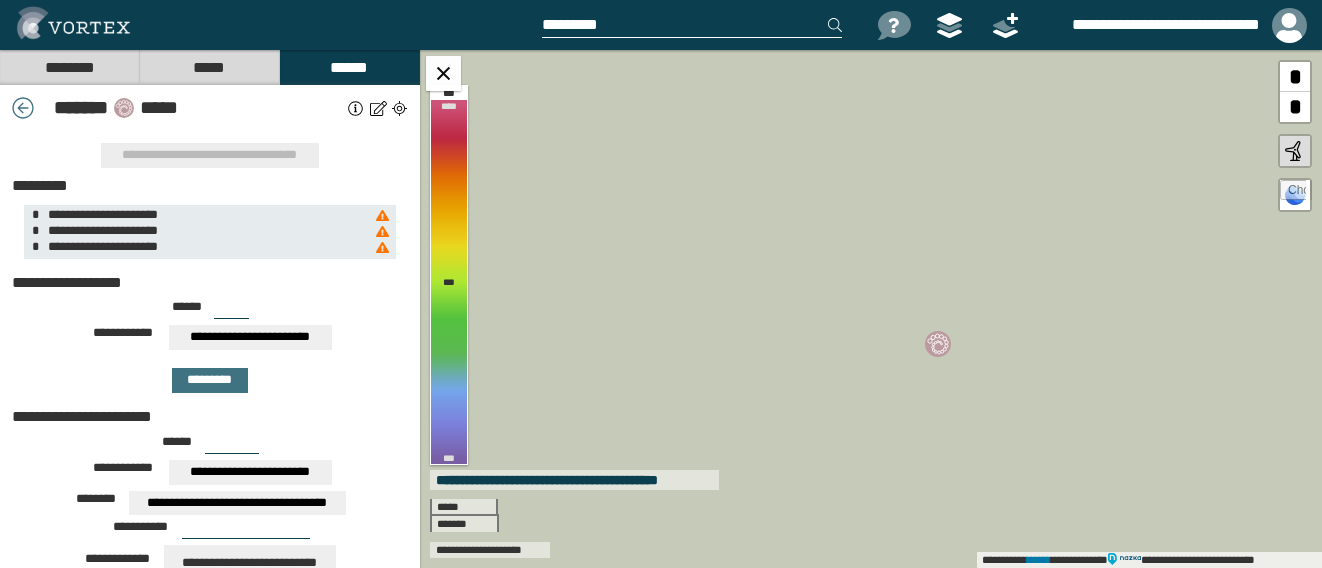 scroll, scrollTop: 96, scrollLeft: 0, axis: vertical 